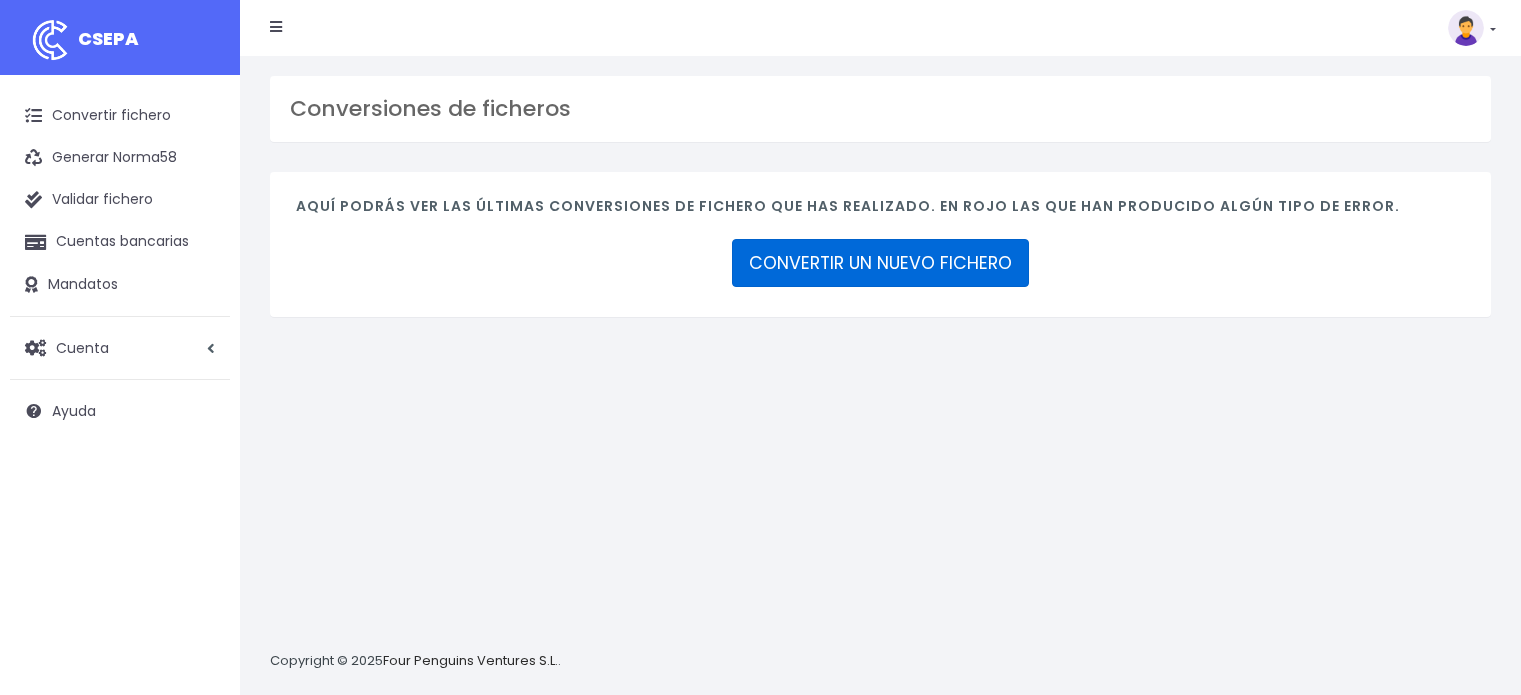 scroll, scrollTop: 0, scrollLeft: 0, axis: both 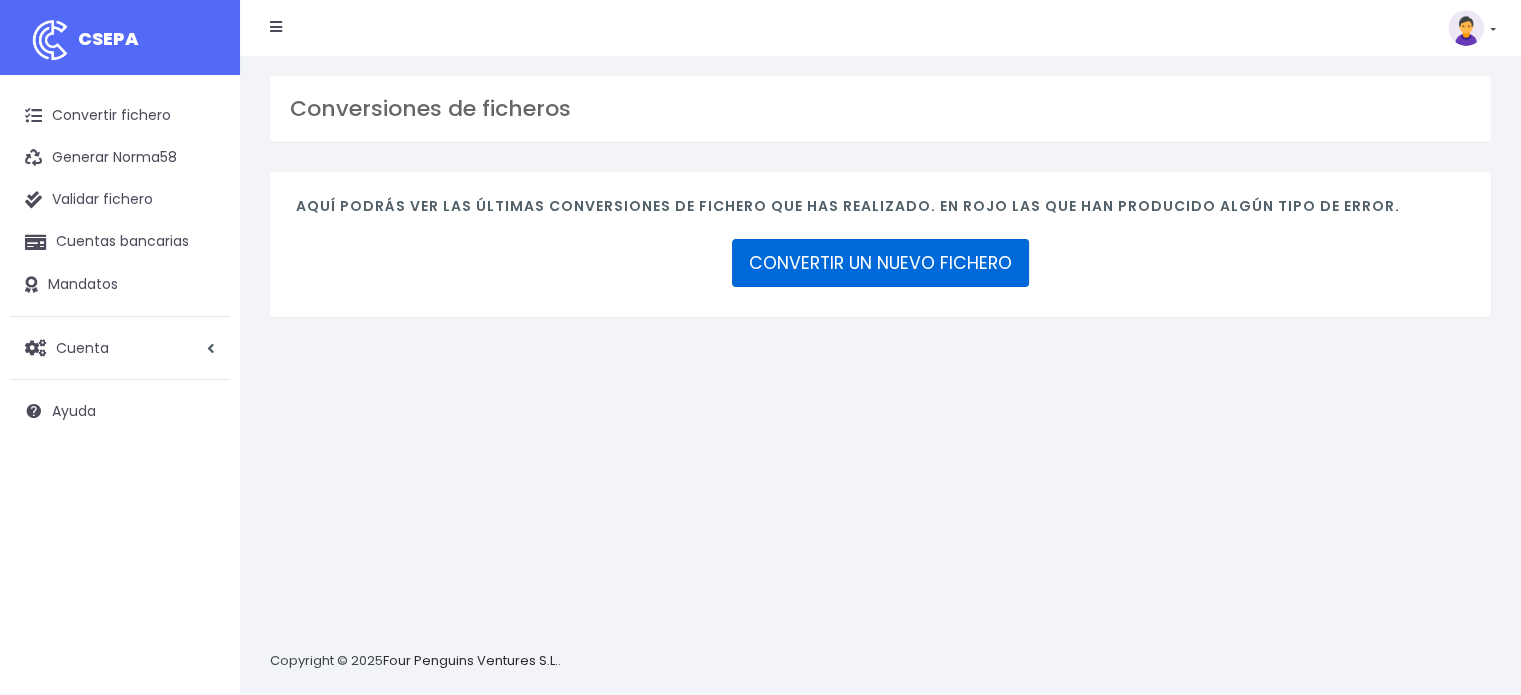 click on "CONVERTIR UN NUEVO FICHERO" at bounding box center [880, 263] 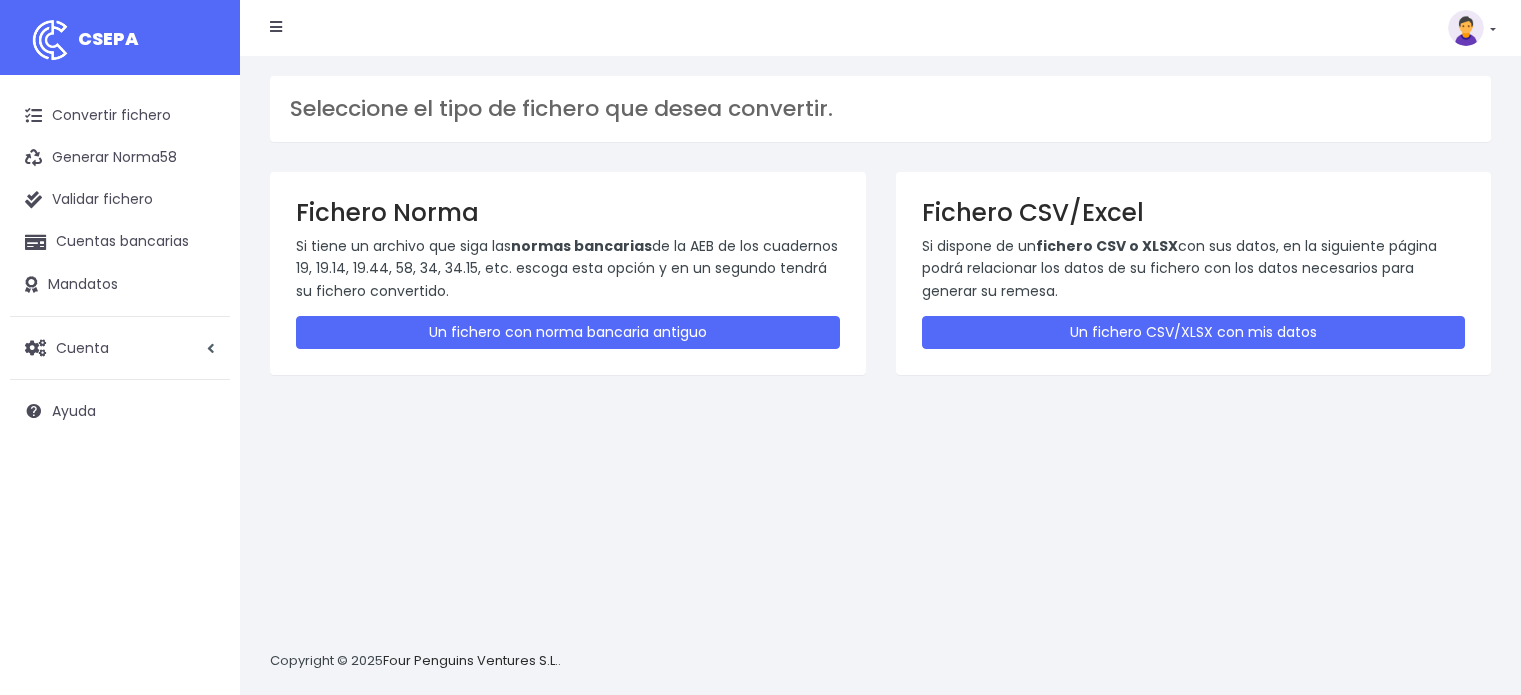 scroll, scrollTop: 0, scrollLeft: 0, axis: both 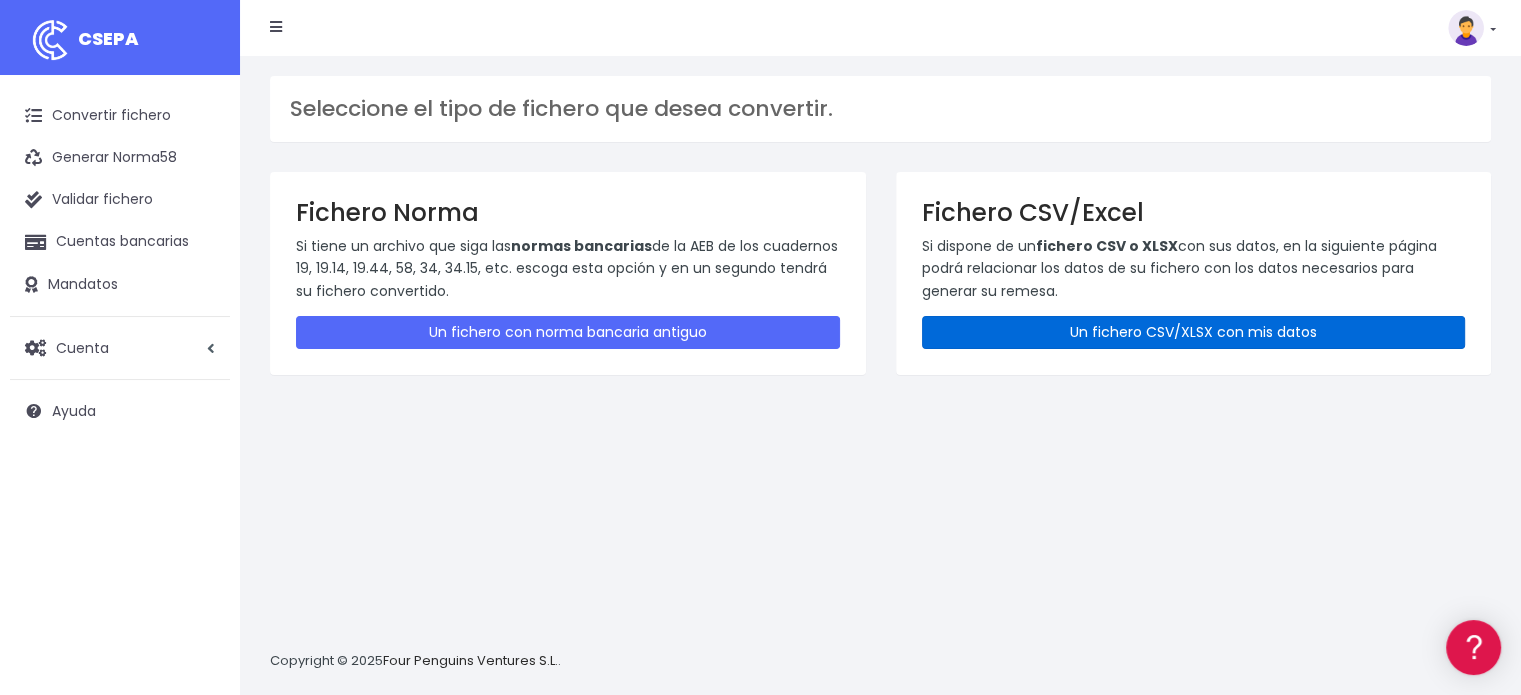 click on "Un fichero CSV/XLSX con mis datos" at bounding box center [1194, 332] 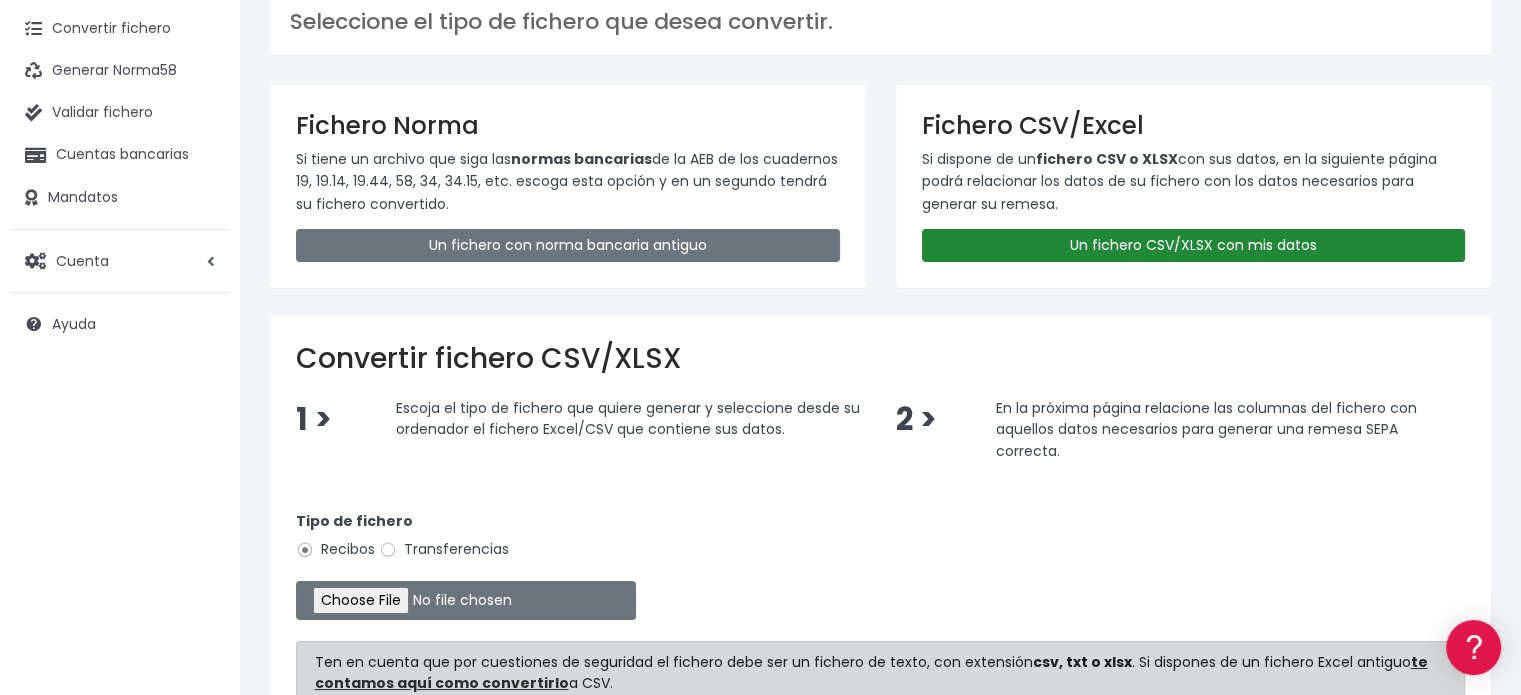 scroll, scrollTop: 300, scrollLeft: 0, axis: vertical 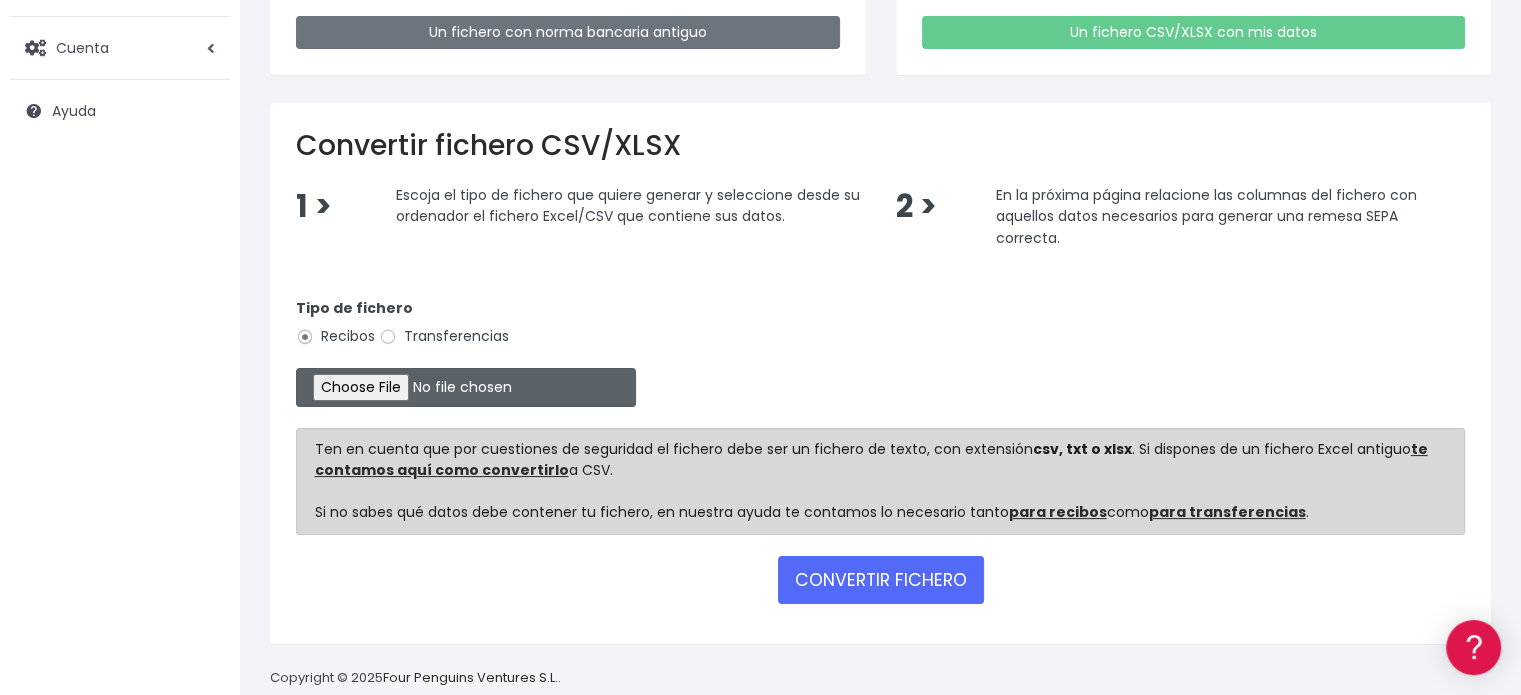 click at bounding box center (466, 387) 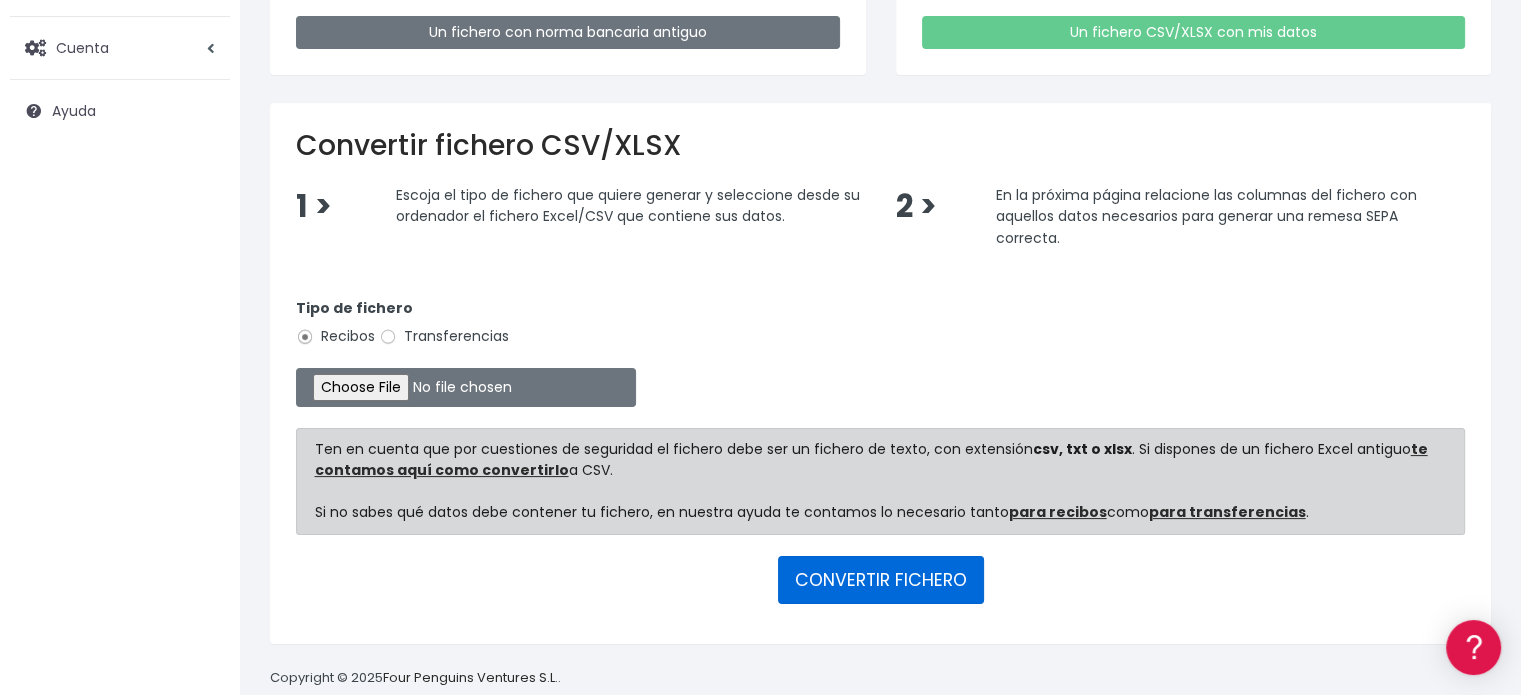 click on "CONVERTIR FICHERO" at bounding box center (881, 580) 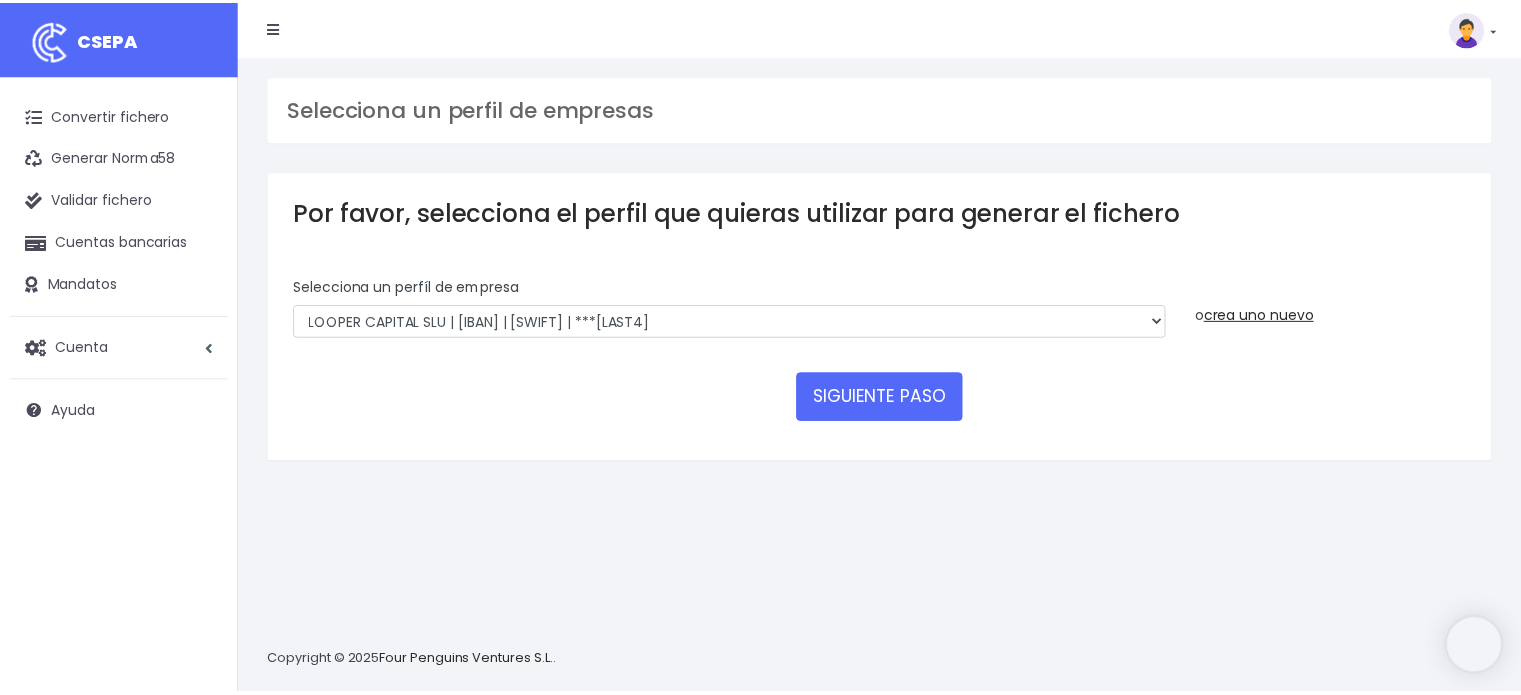 scroll, scrollTop: 0, scrollLeft: 0, axis: both 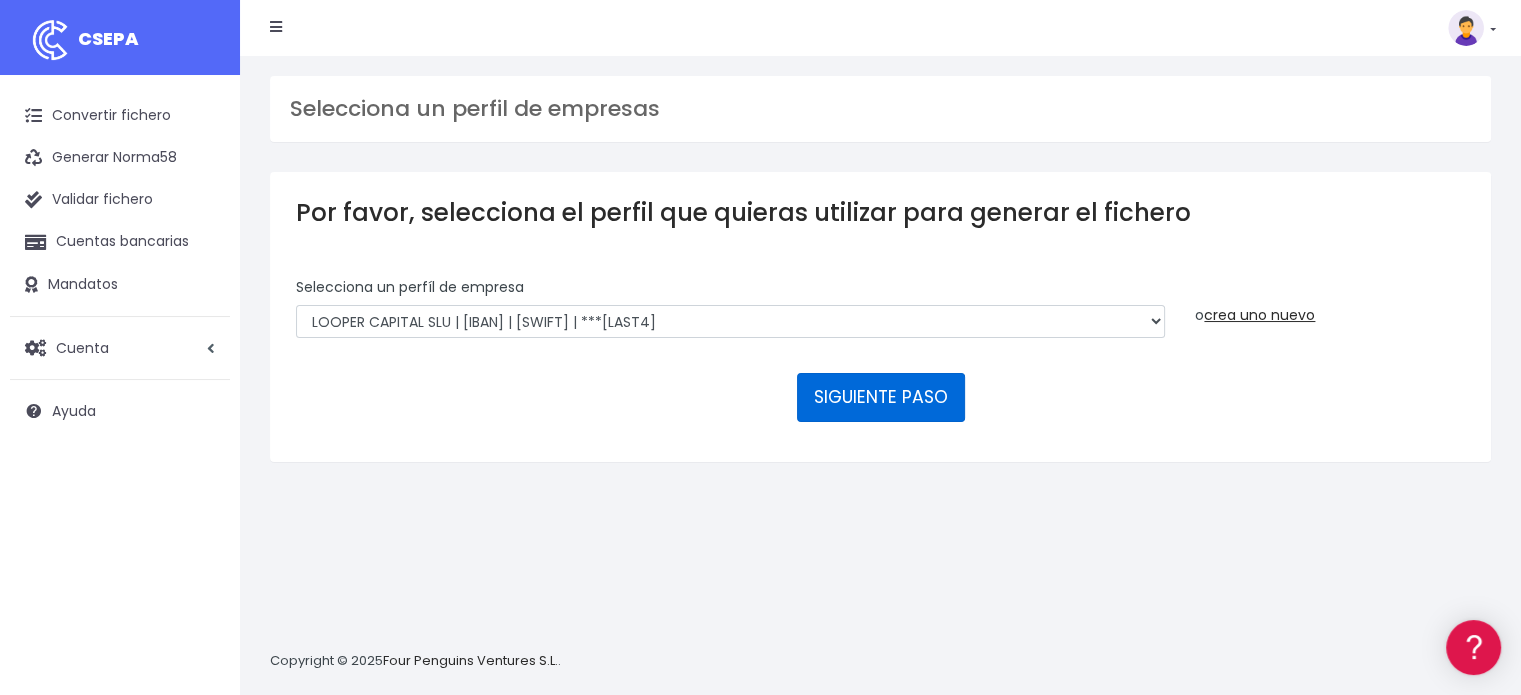 click on "SIGUIENTE PASO" at bounding box center [881, 397] 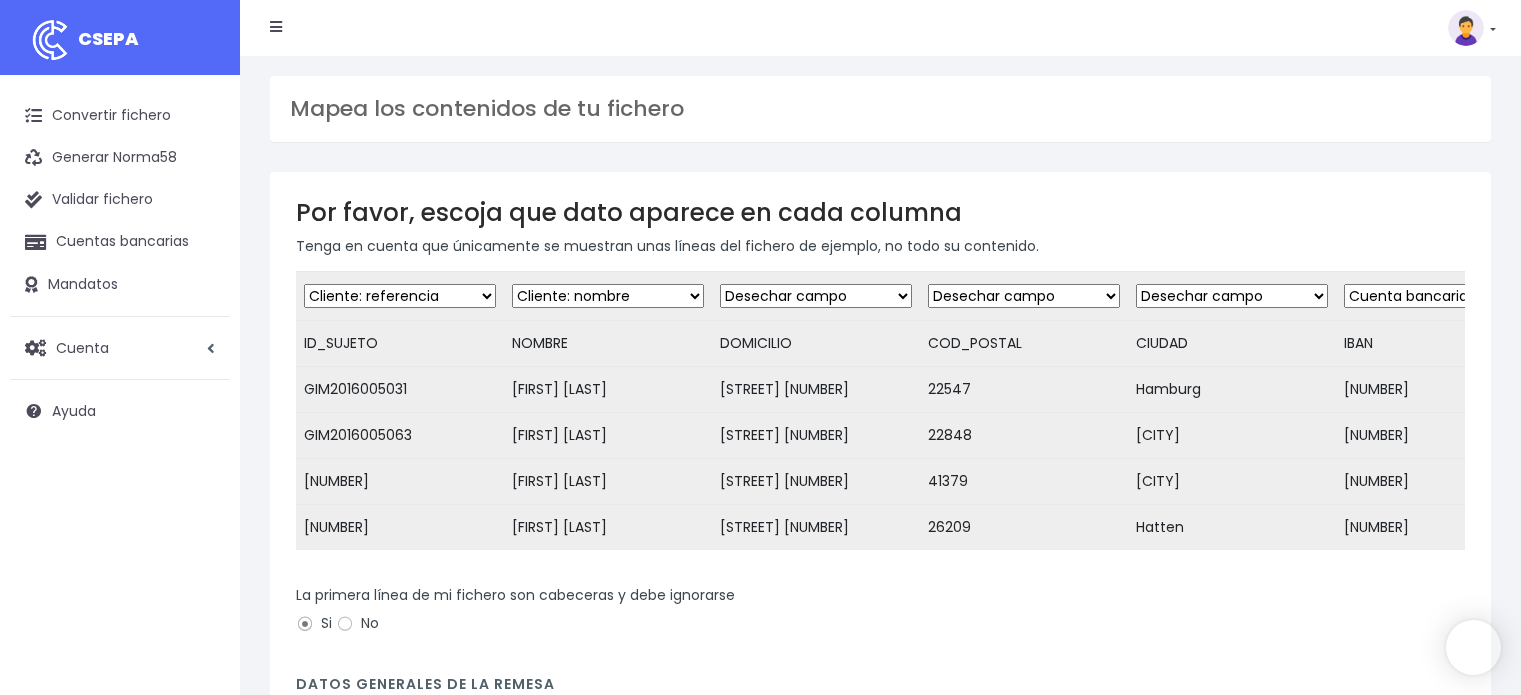 scroll, scrollTop: 0, scrollLeft: 0, axis: both 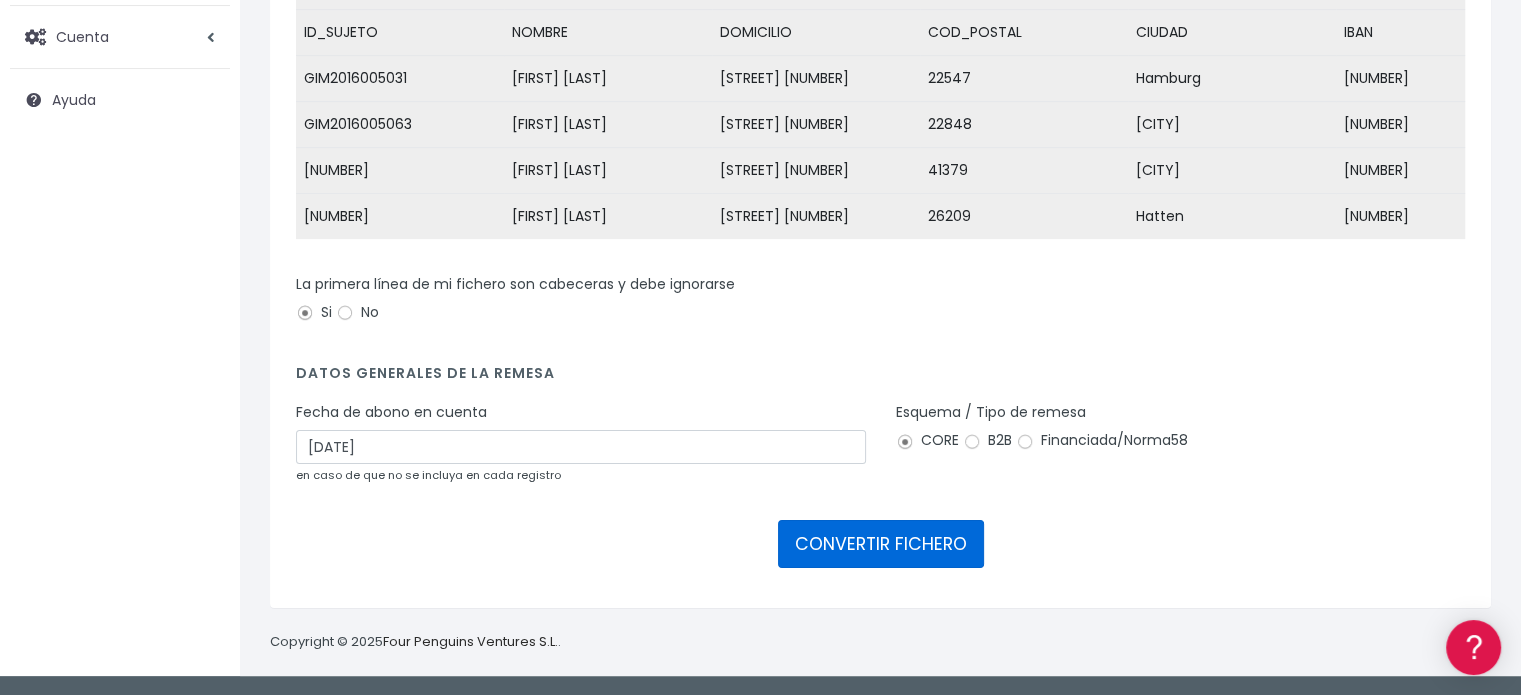 click on "CONVERTIR FICHERO" at bounding box center [881, 544] 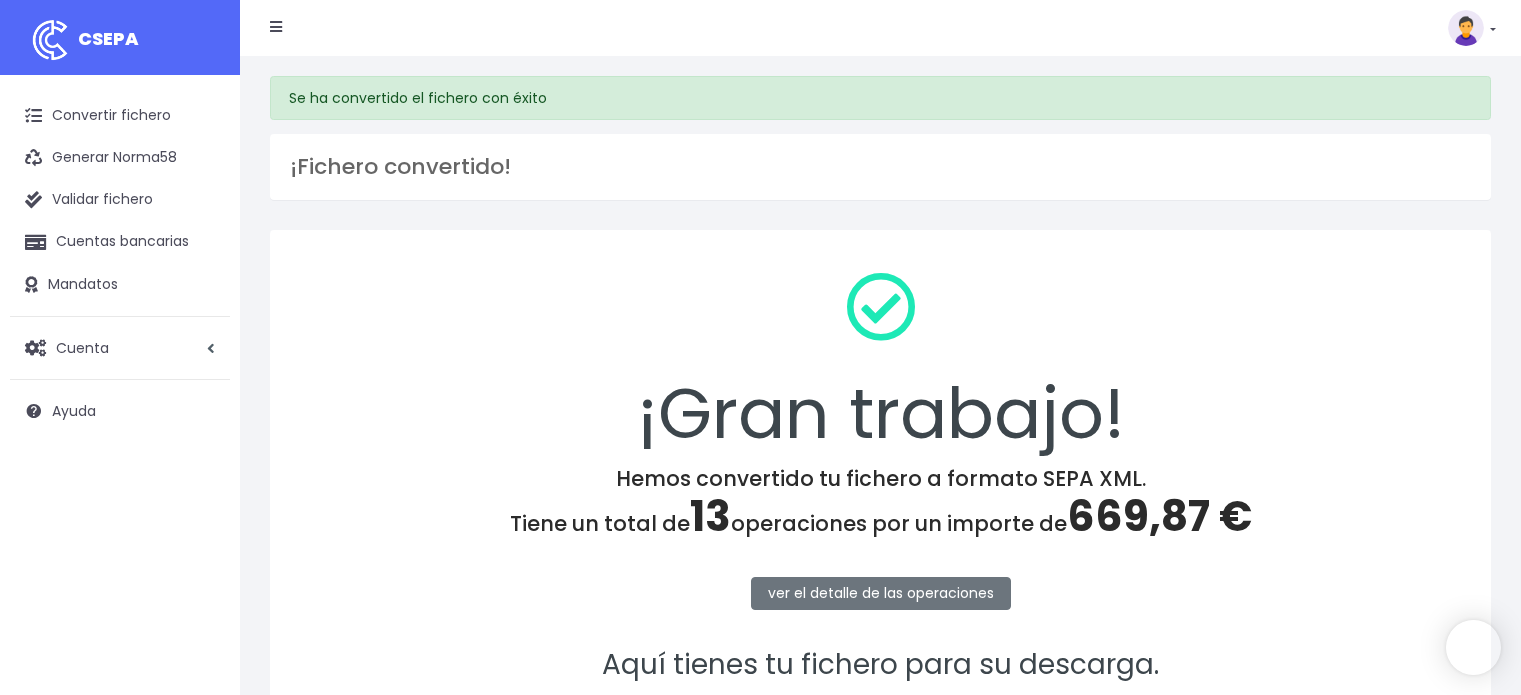 scroll, scrollTop: 0, scrollLeft: 0, axis: both 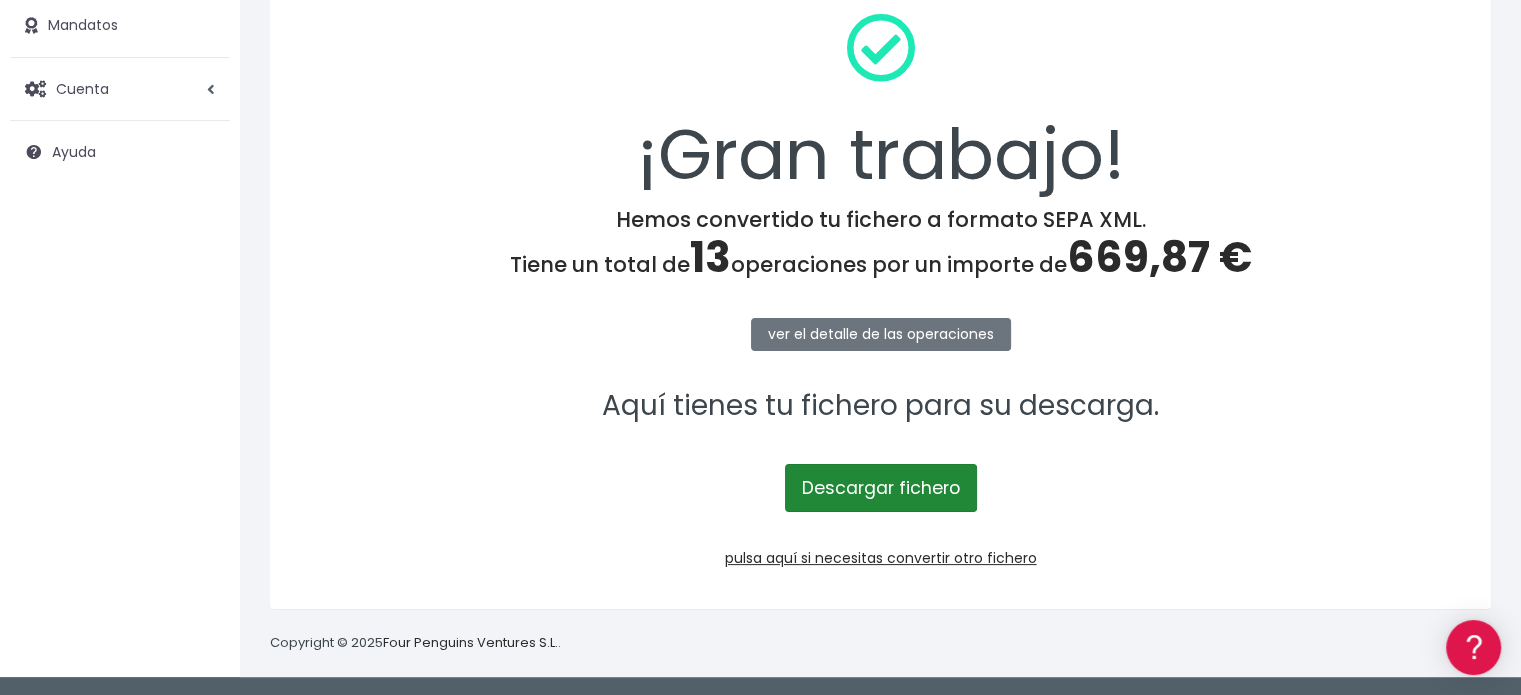 click on "Descargar fichero" at bounding box center [881, 488] 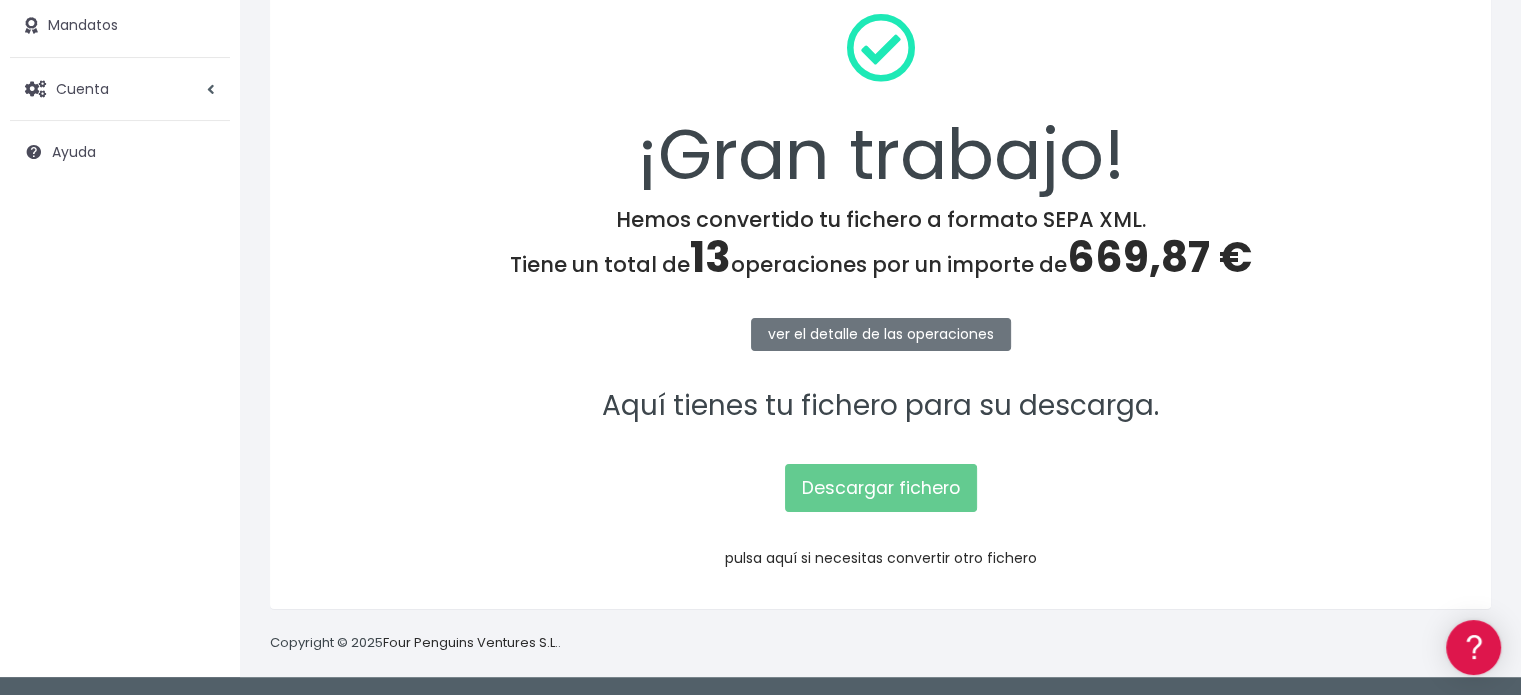 click on "pulsa aquí si necesitas convertir otro fichero" at bounding box center [881, 558] 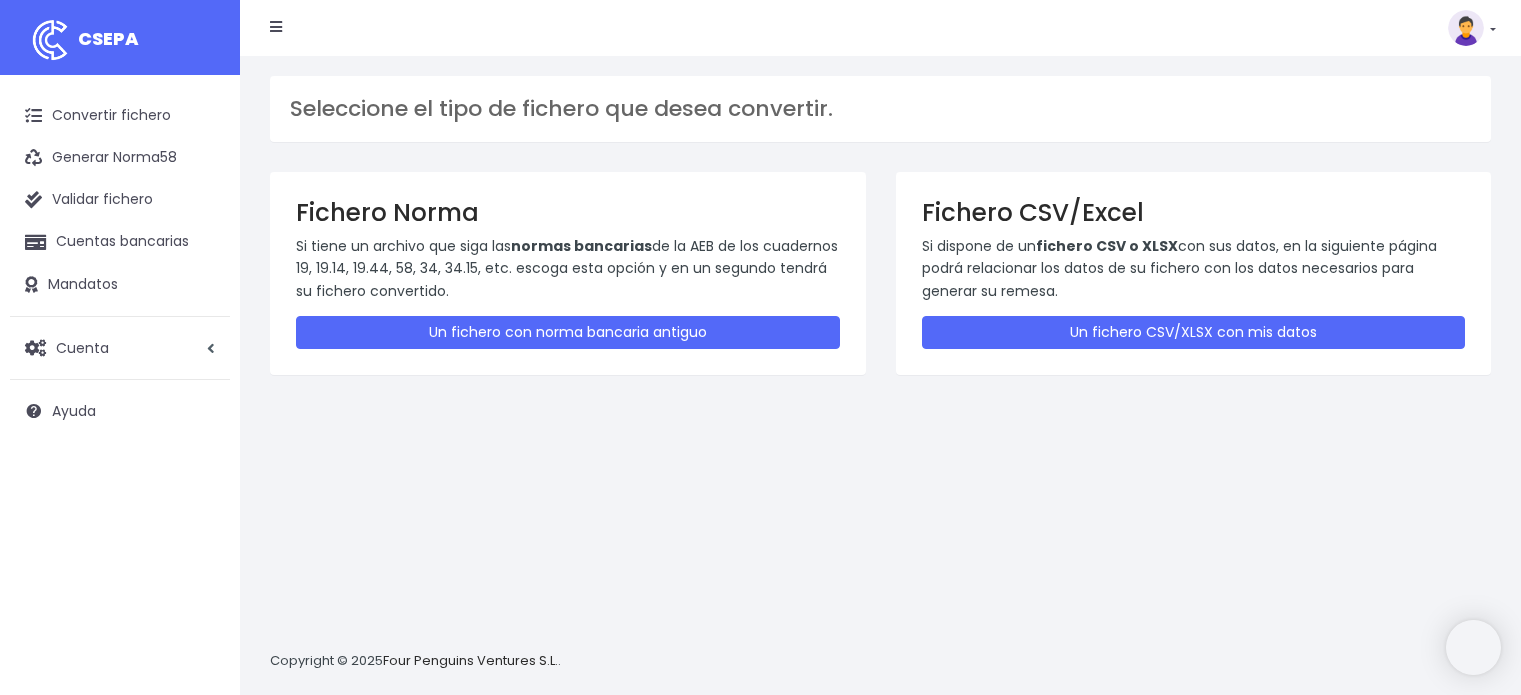 scroll, scrollTop: 0, scrollLeft: 0, axis: both 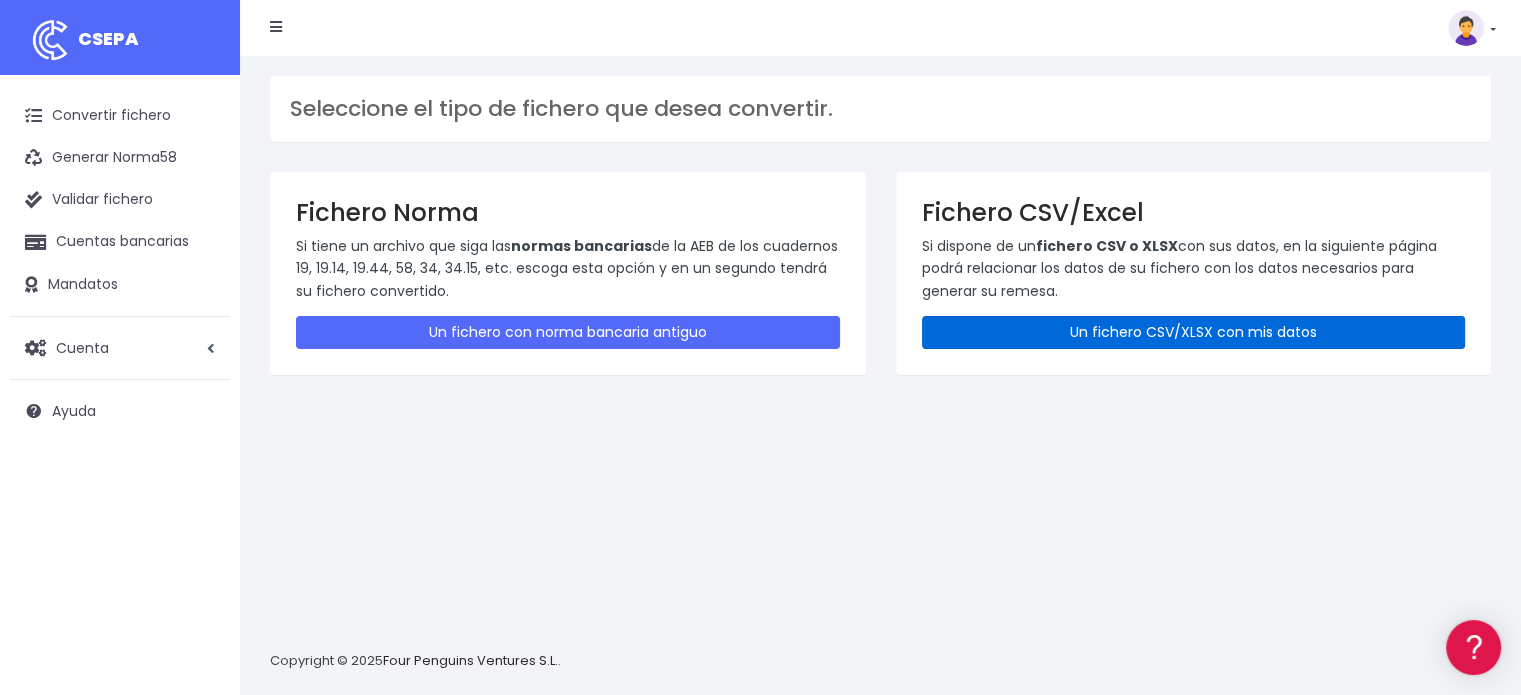 click on "Un fichero CSV/XLSX con mis datos" at bounding box center (1194, 332) 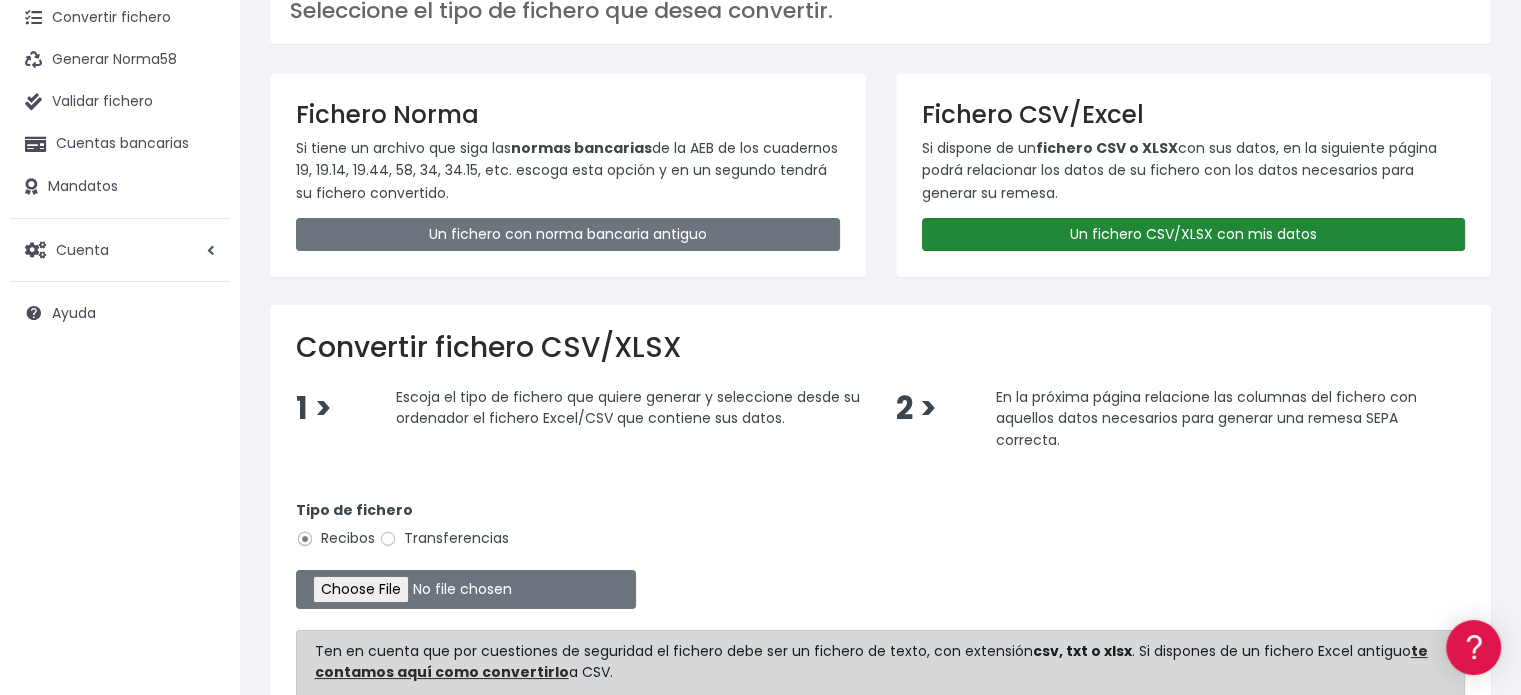 scroll, scrollTop: 300, scrollLeft: 0, axis: vertical 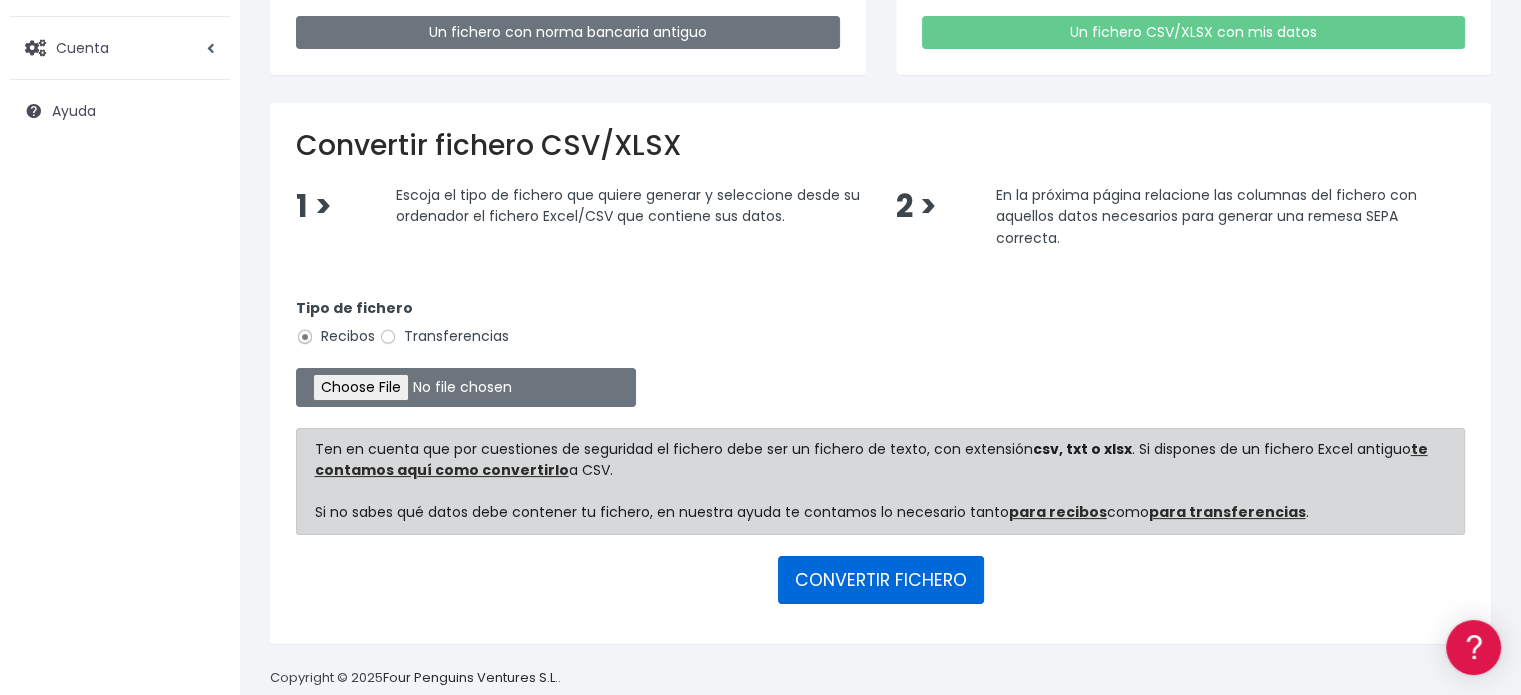 click on "CONVERTIR FICHERO" at bounding box center (881, 580) 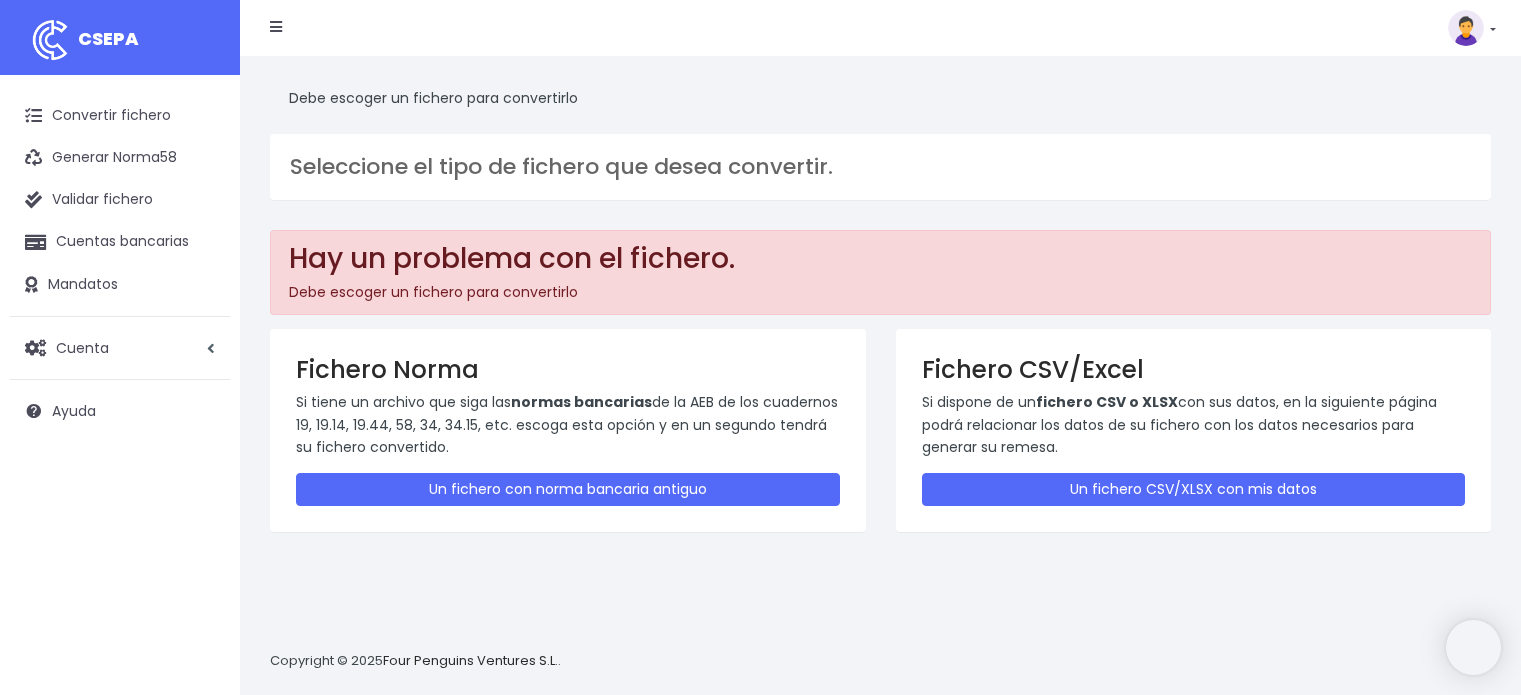 scroll, scrollTop: 0, scrollLeft: 0, axis: both 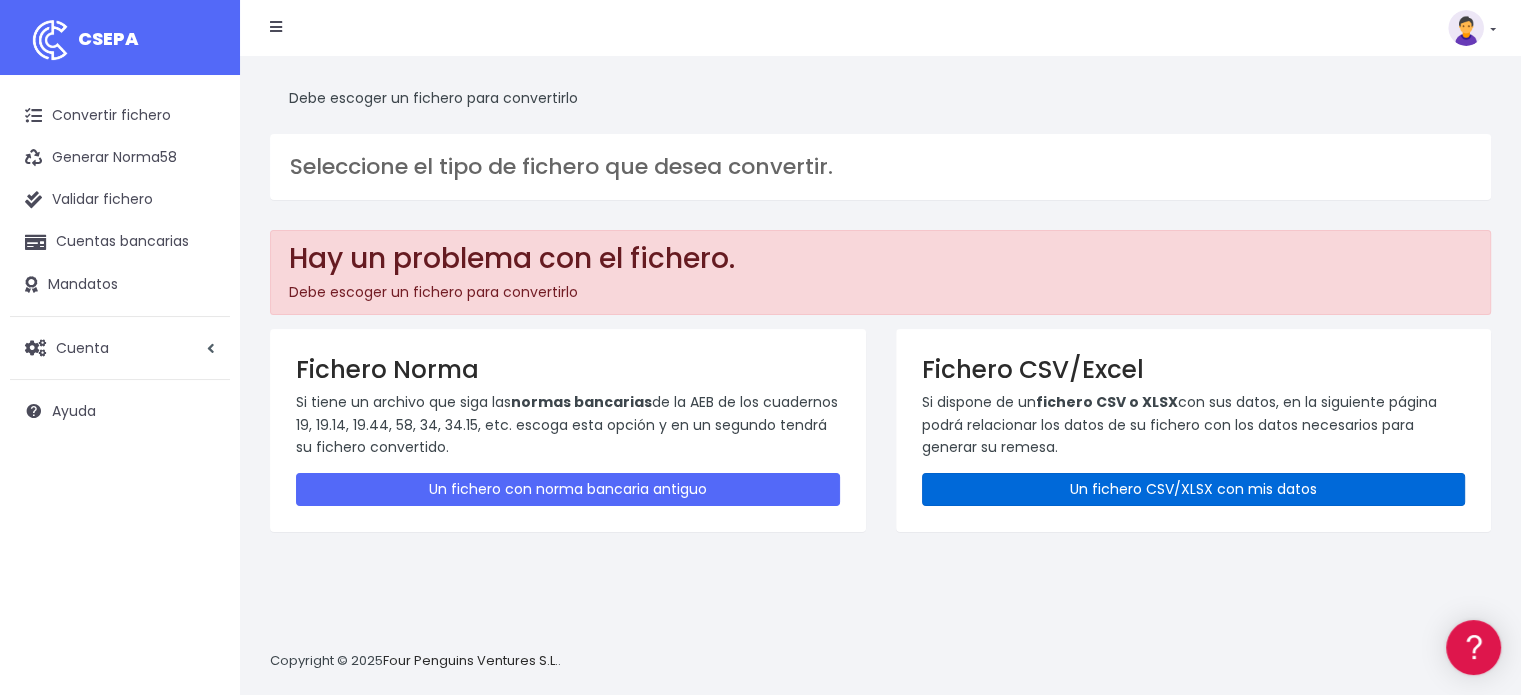 click on "Un fichero CSV/XLSX con mis datos" at bounding box center (1194, 489) 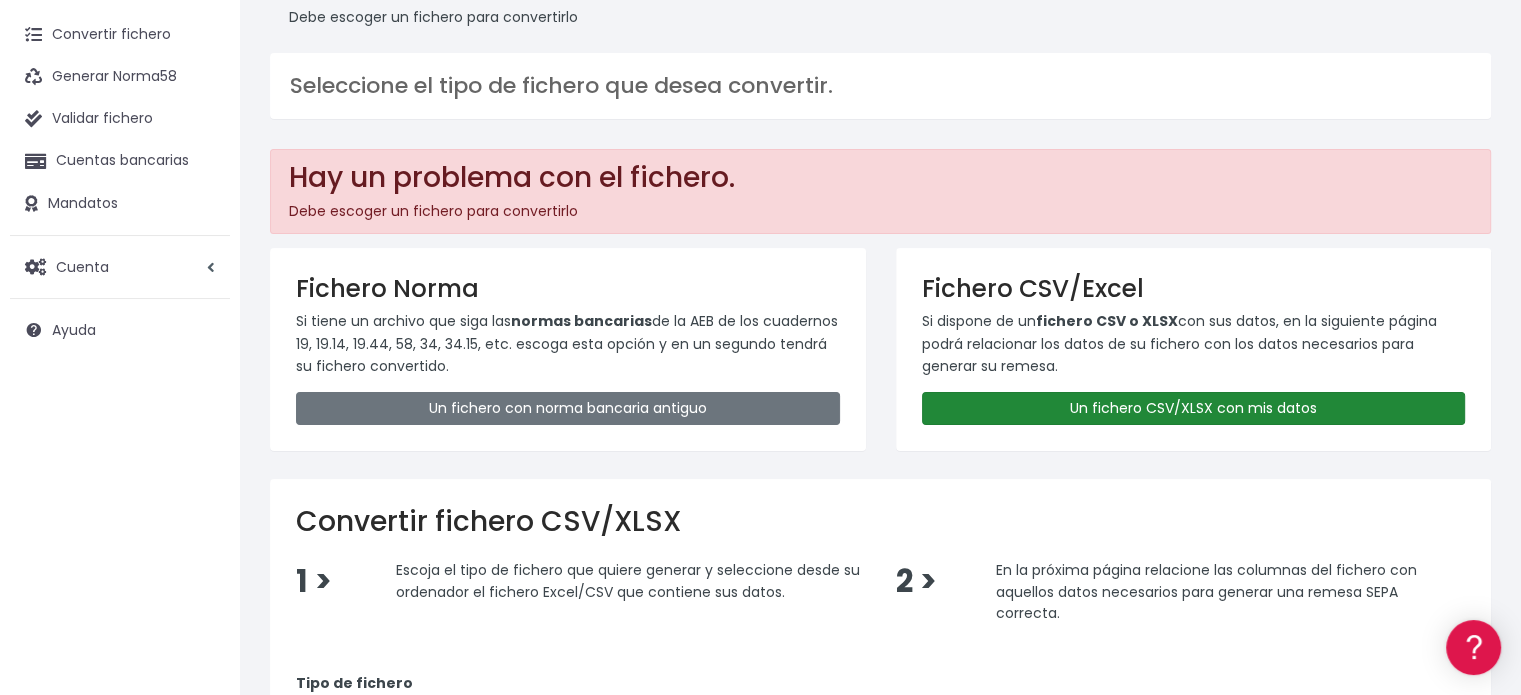 scroll, scrollTop: 200, scrollLeft: 0, axis: vertical 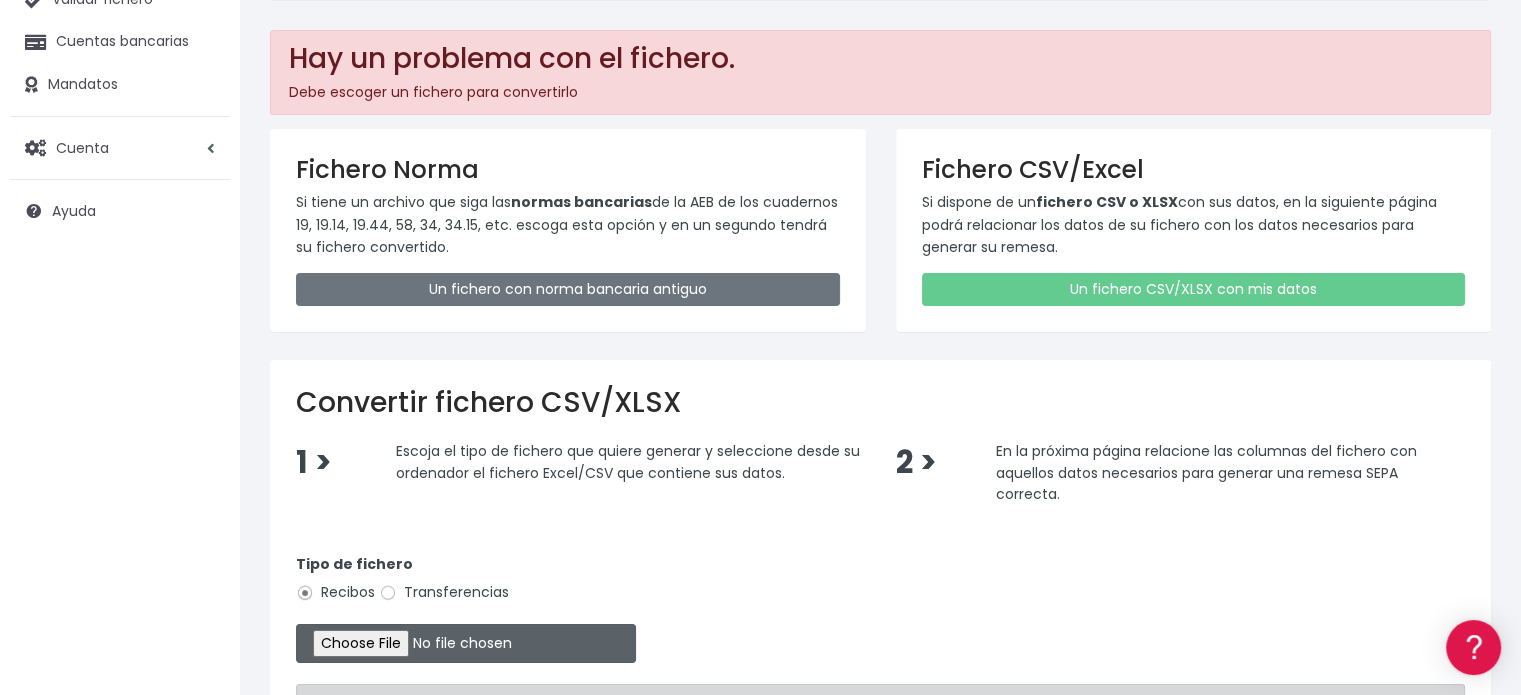 click at bounding box center [466, 643] 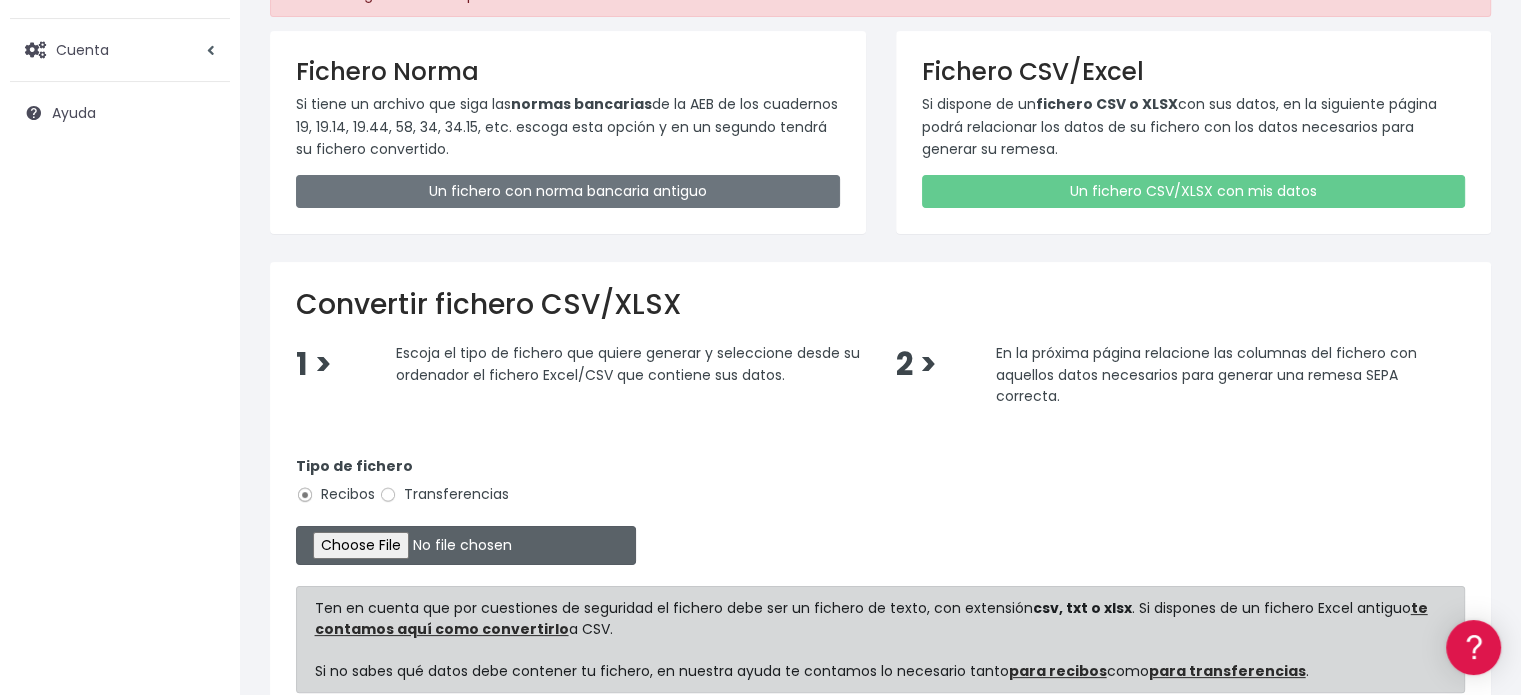 scroll, scrollTop: 488, scrollLeft: 0, axis: vertical 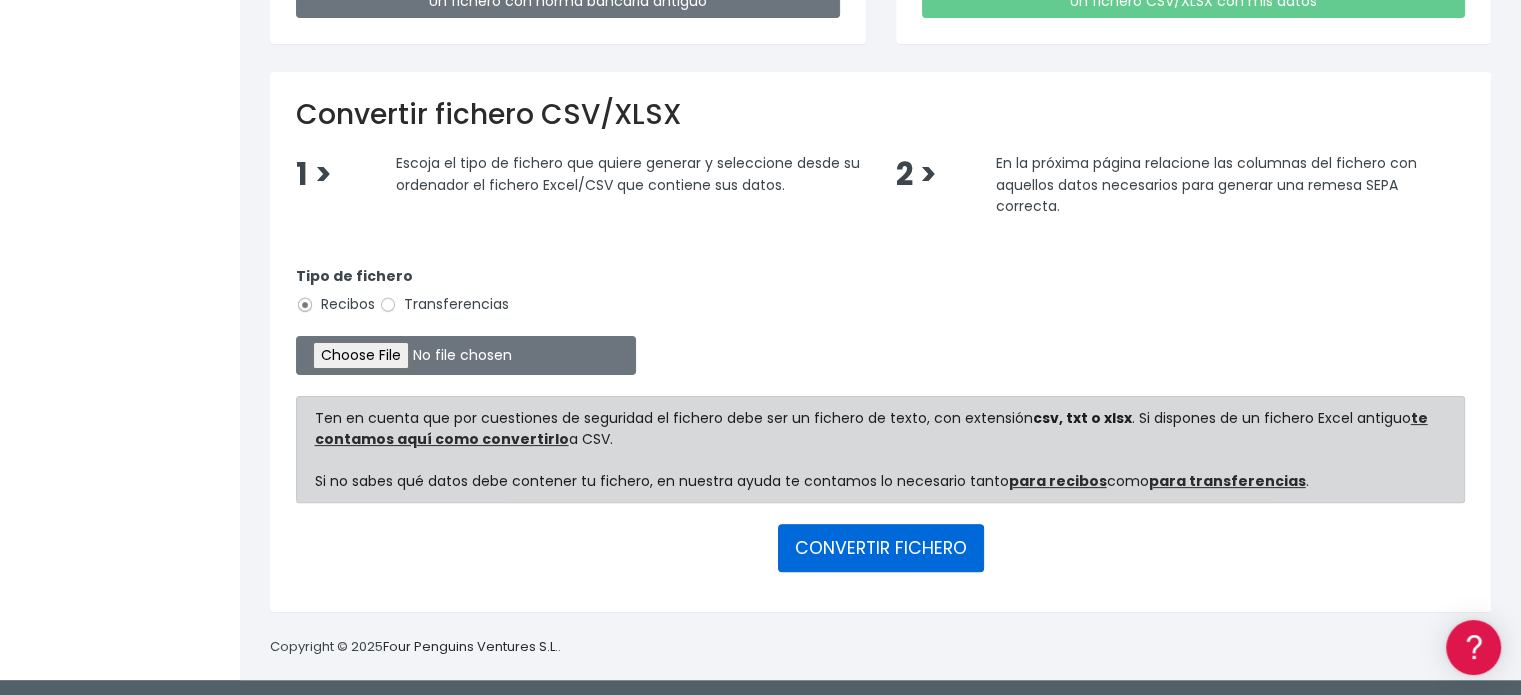 click on "CONVERTIR FICHERO" at bounding box center [881, 548] 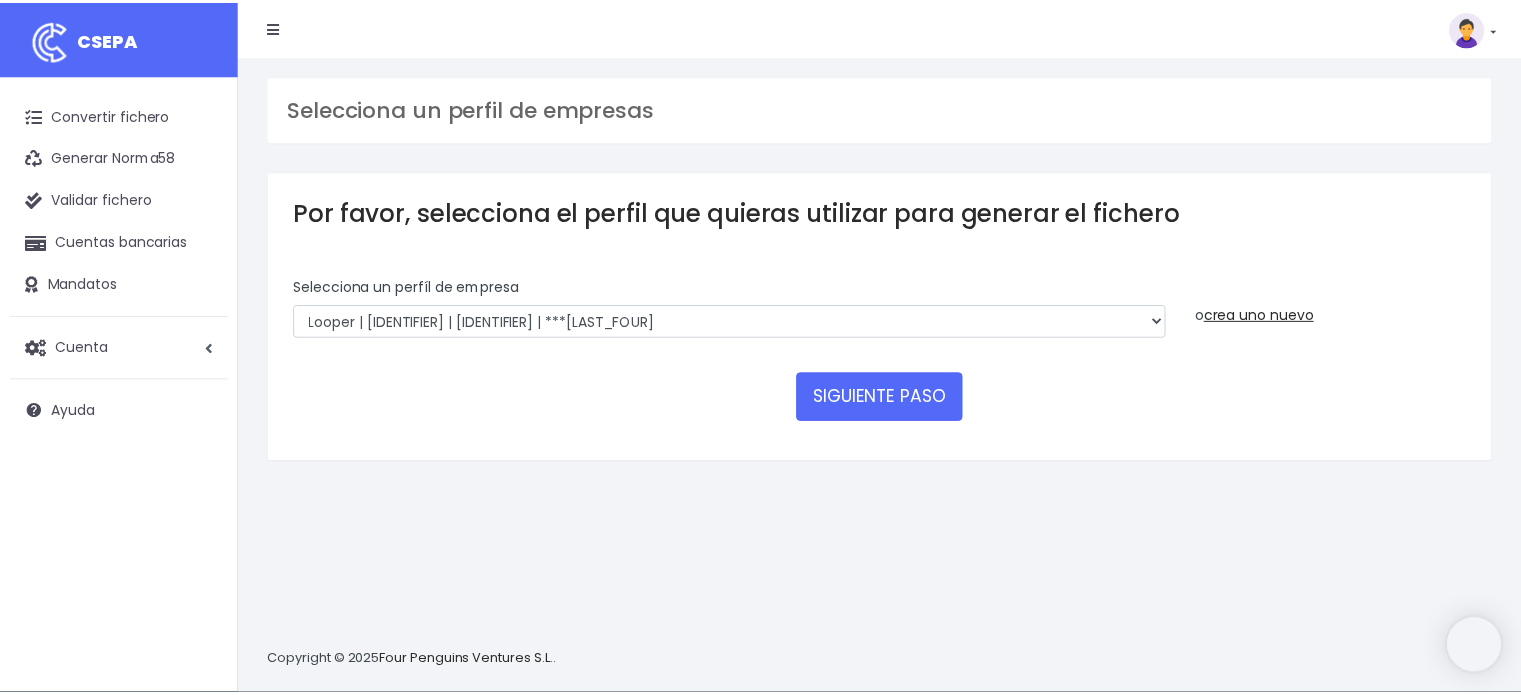 scroll, scrollTop: 0, scrollLeft: 0, axis: both 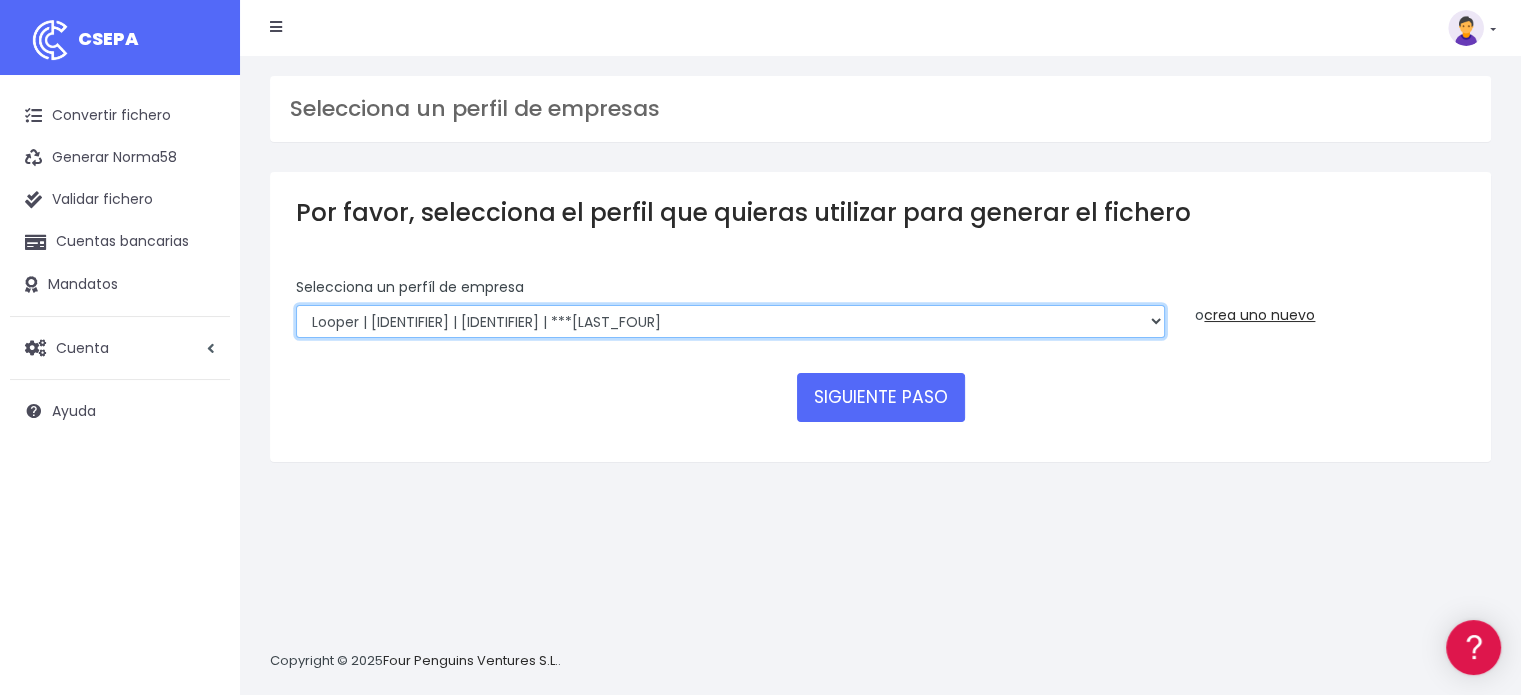 click on "Looper | ES16001B73946113 | CAHMESMMXXX | ***70112
Looper | ES16001B73946113 | BSABESBBXXX | ***71780
LOOPER CAPITAL SLU | ES16002B73946113 | CAIXESBBXXX | ***46903
Looper Capital SLU | ES16001B73946113 | BKBKESMMXXX | ***83486
Looper | ES16001B73946113 | INGDESMMXXX | ***36078" at bounding box center [730, 322] 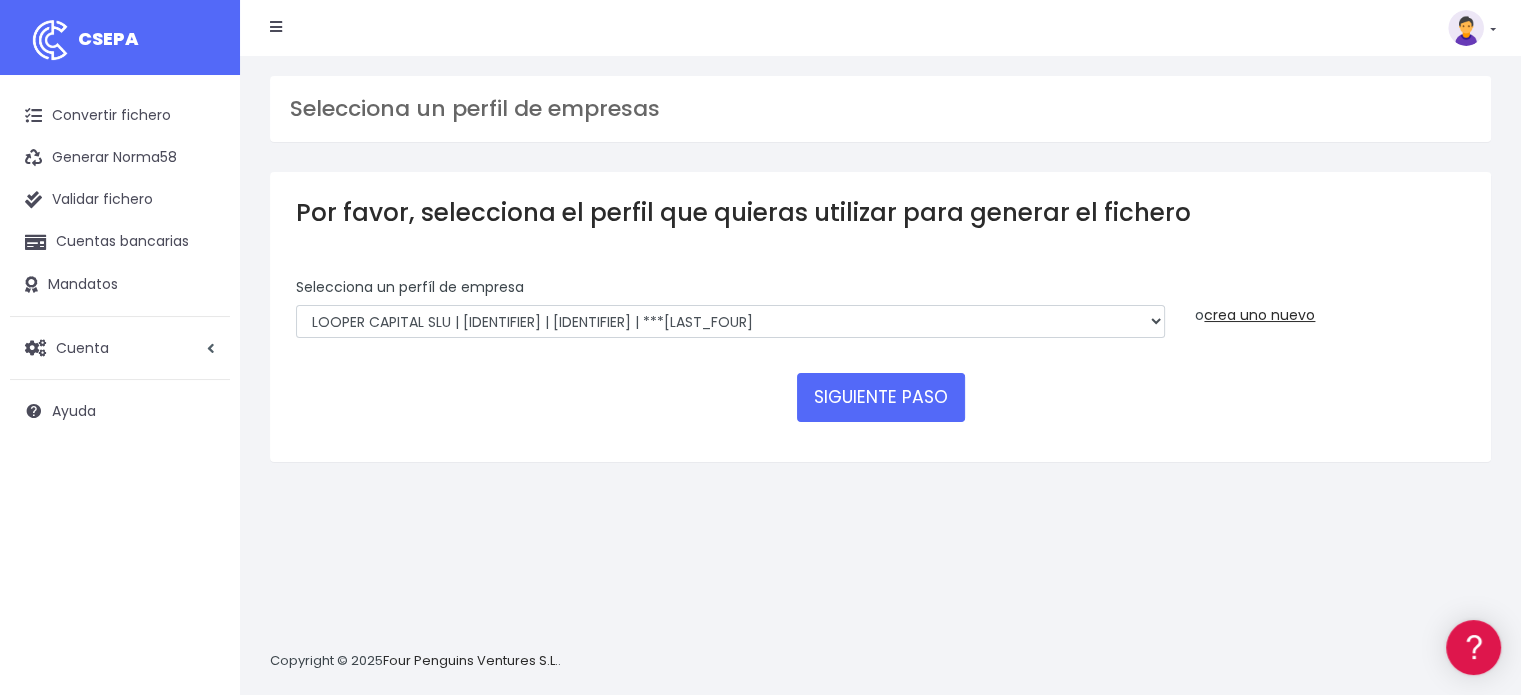 drag, startPoint x: 844, startPoint y: 383, endPoint x: 691, endPoint y: 400, distance: 153.94154 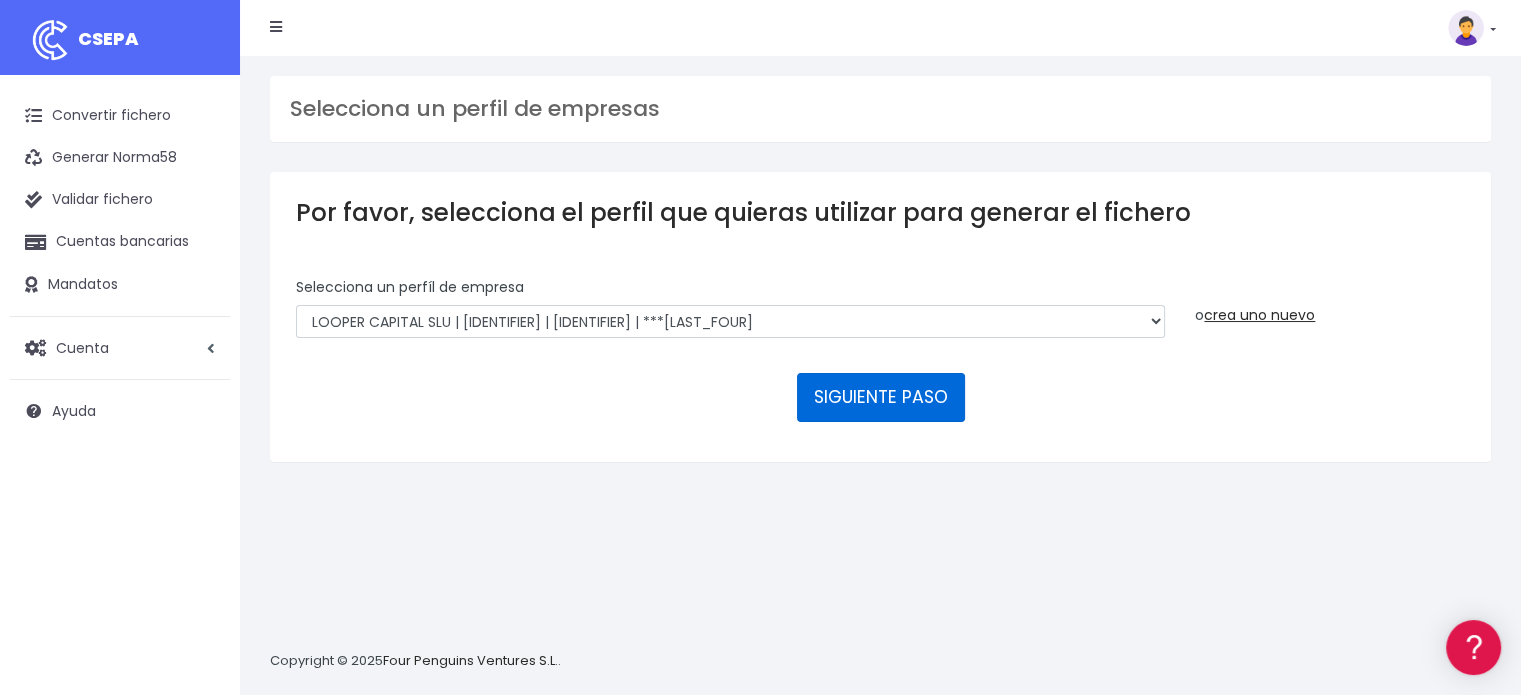 click on "SIGUIENTE PASO" at bounding box center (881, 397) 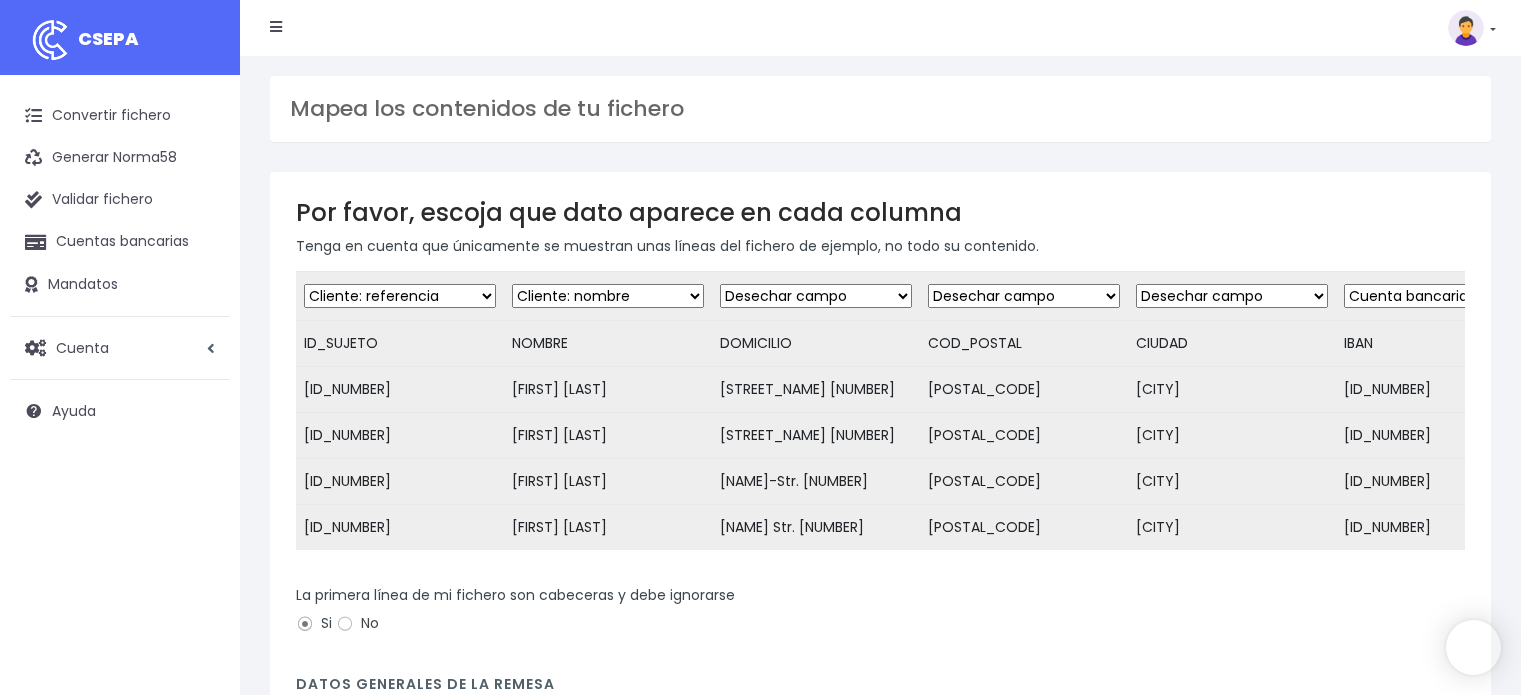 scroll, scrollTop: 0, scrollLeft: 0, axis: both 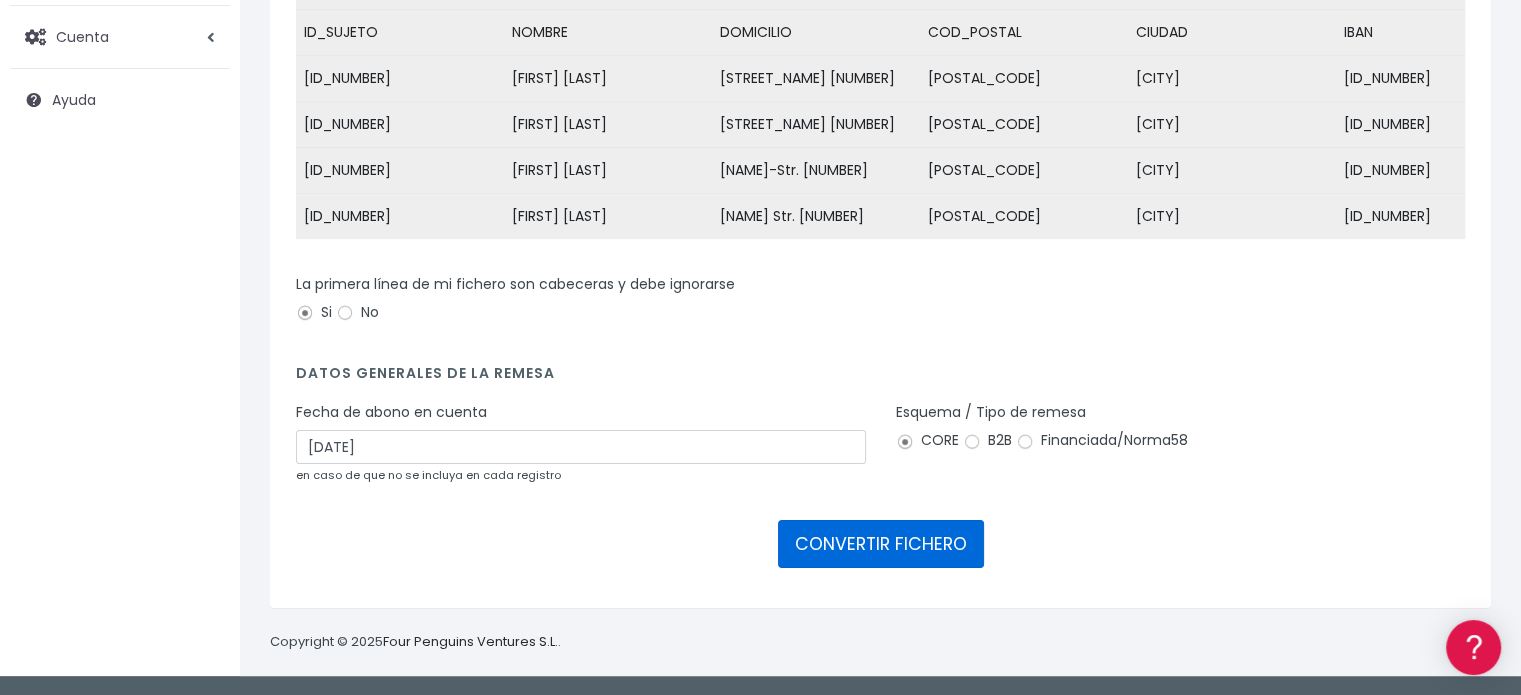 click on "CONVERTIR FICHERO" at bounding box center (881, 544) 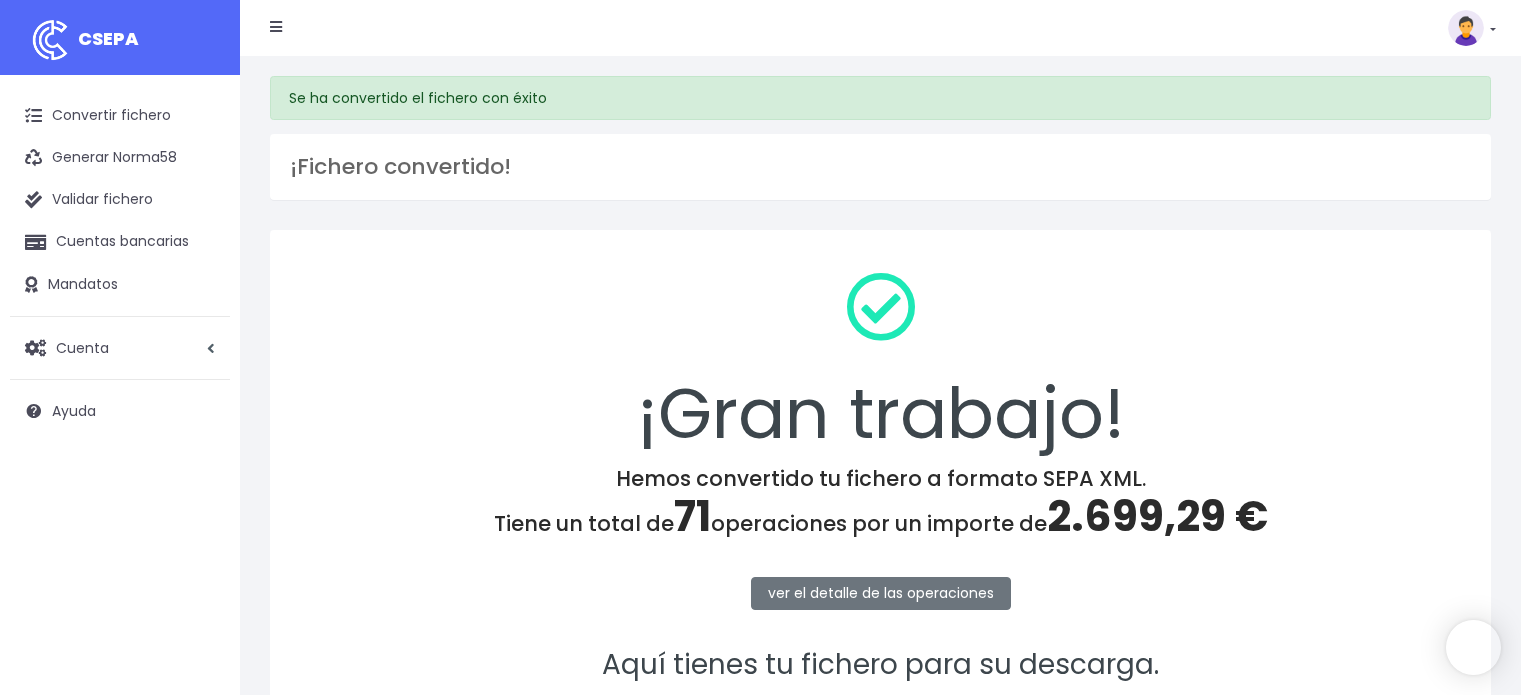 scroll, scrollTop: 0, scrollLeft: 0, axis: both 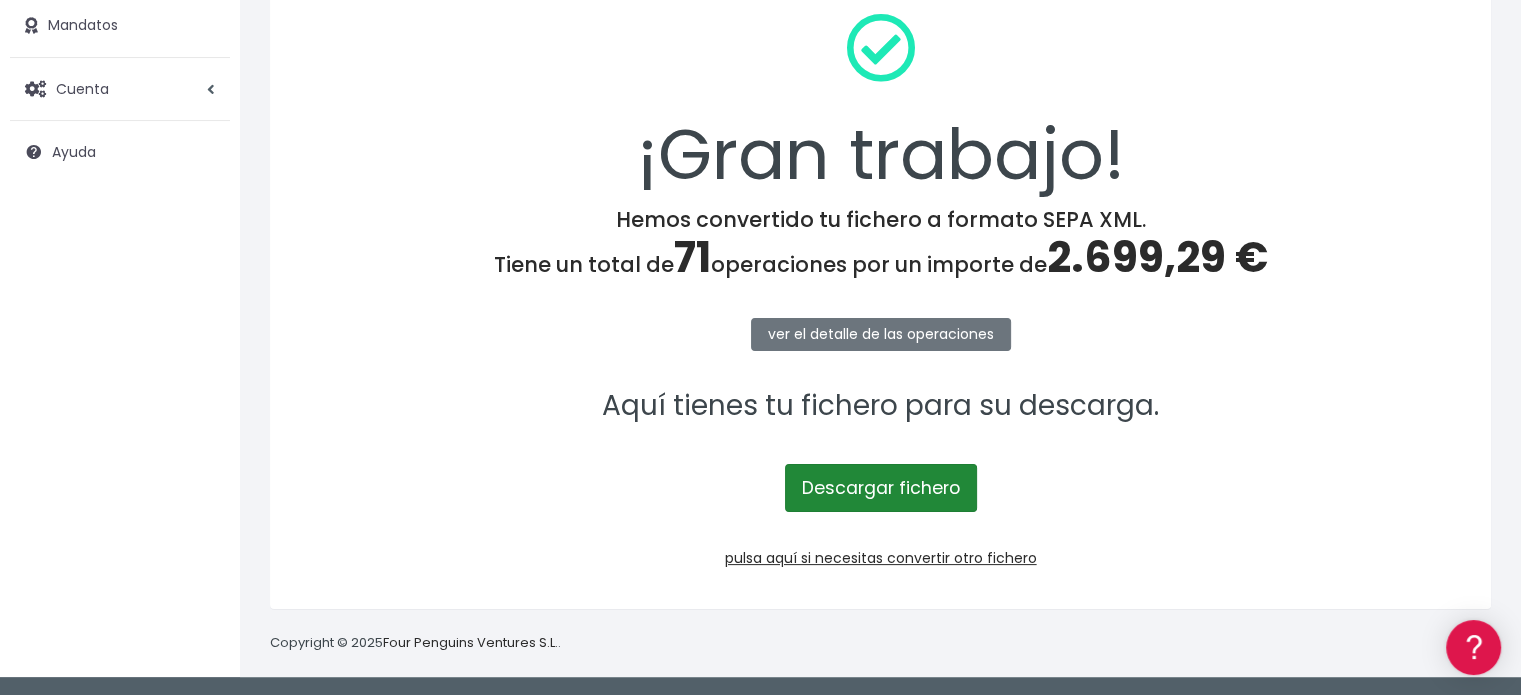 click on "Descargar fichero" at bounding box center (881, 488) 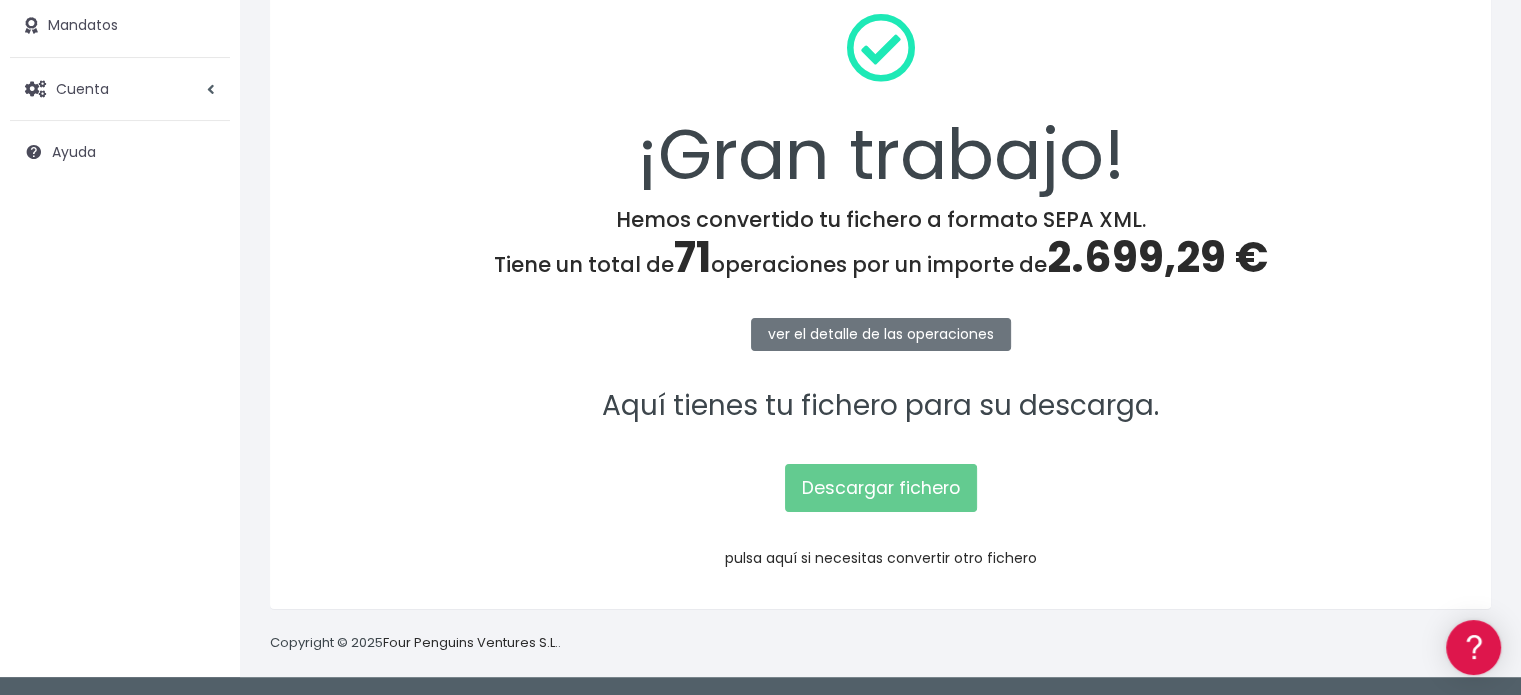 click on "pulsa aquí si necesitas convertir otro fichero" at bounding box center (881, 558) 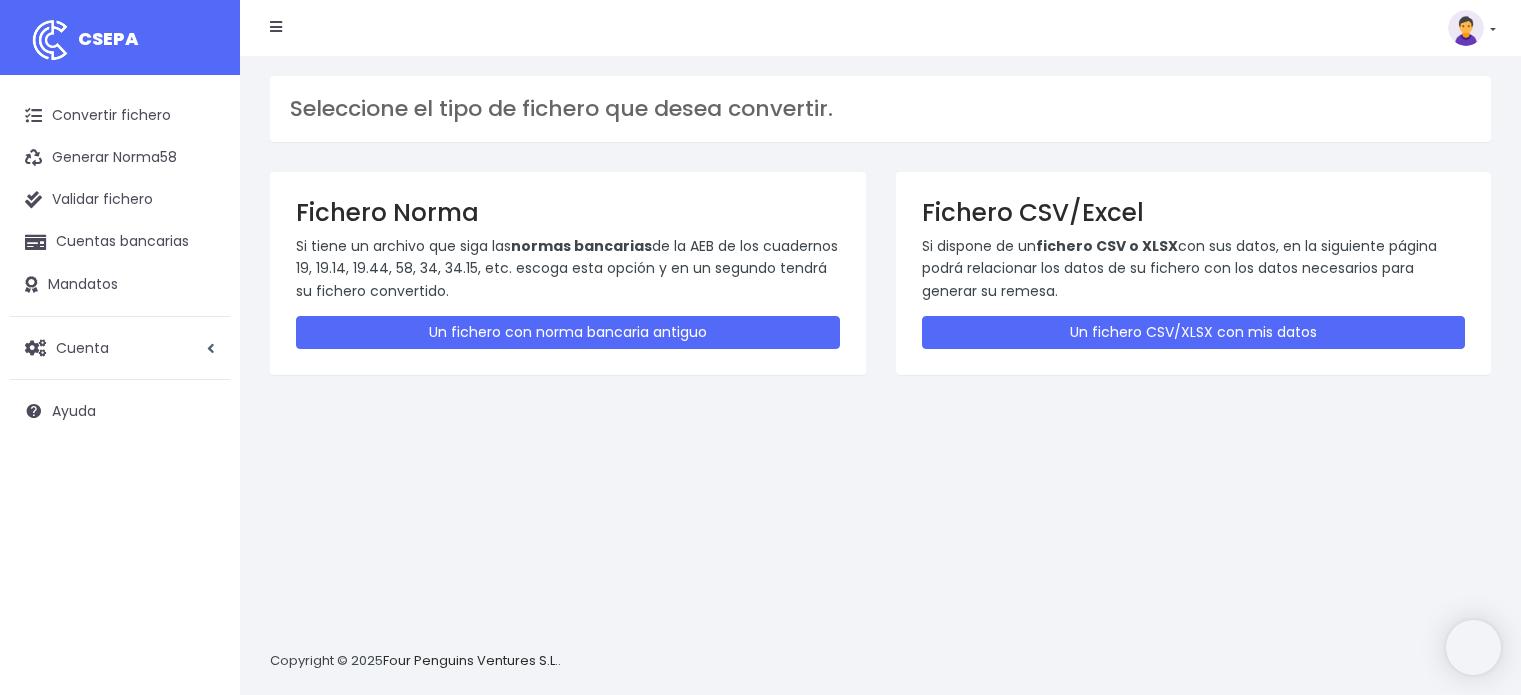 scroll, scrollTop: 0, scrollLeft: 0, axis: both 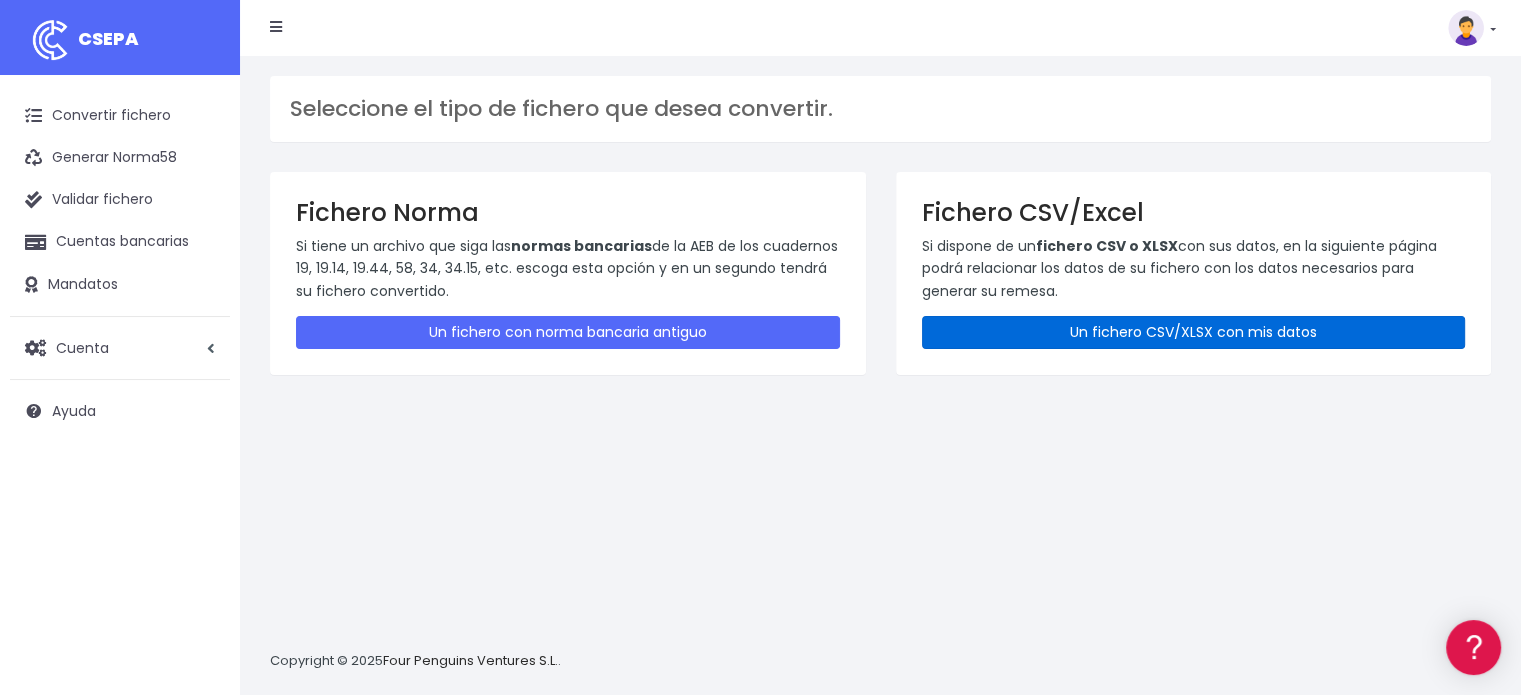 click on "Un fichero CSV/XLSX con mis datos" at bounding box center (1194, 332) 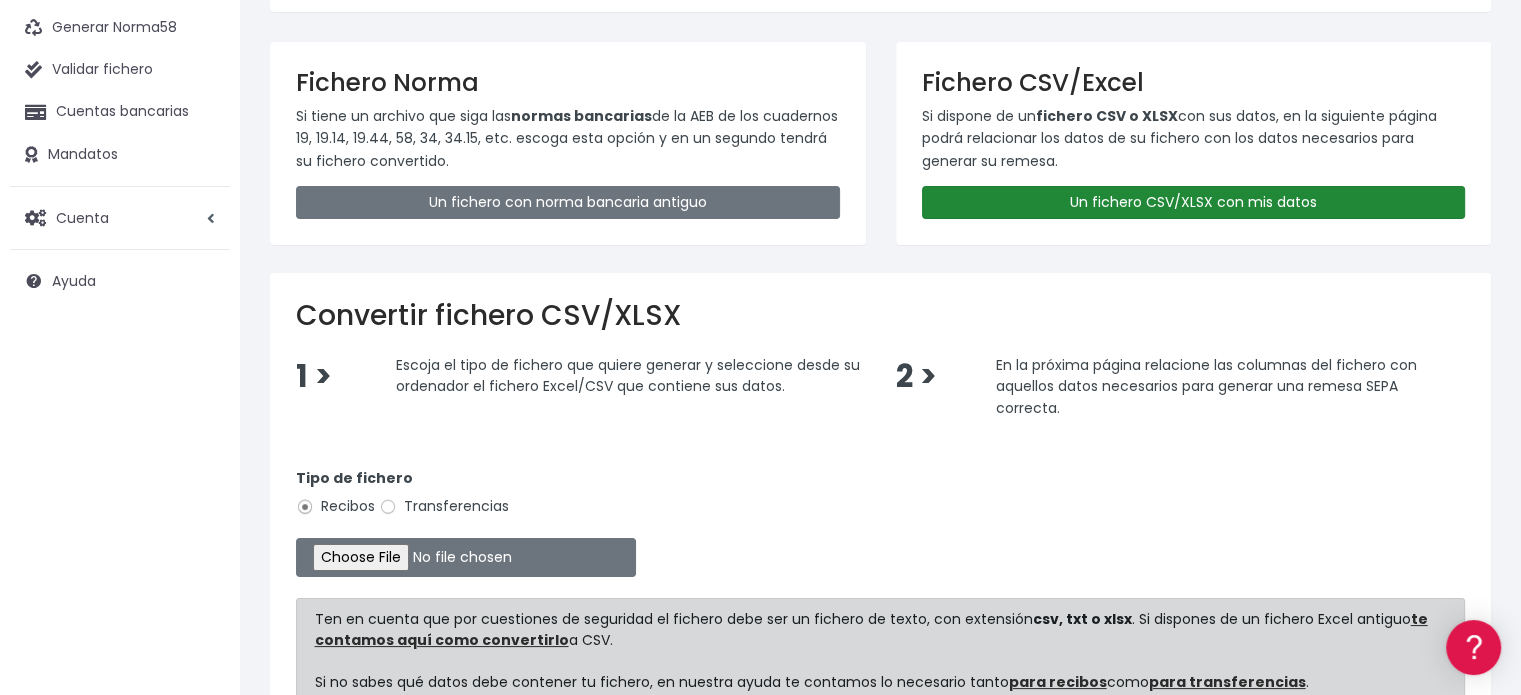 scroll, scrollTop: 300, scrollLeft: 0, axis: vertical 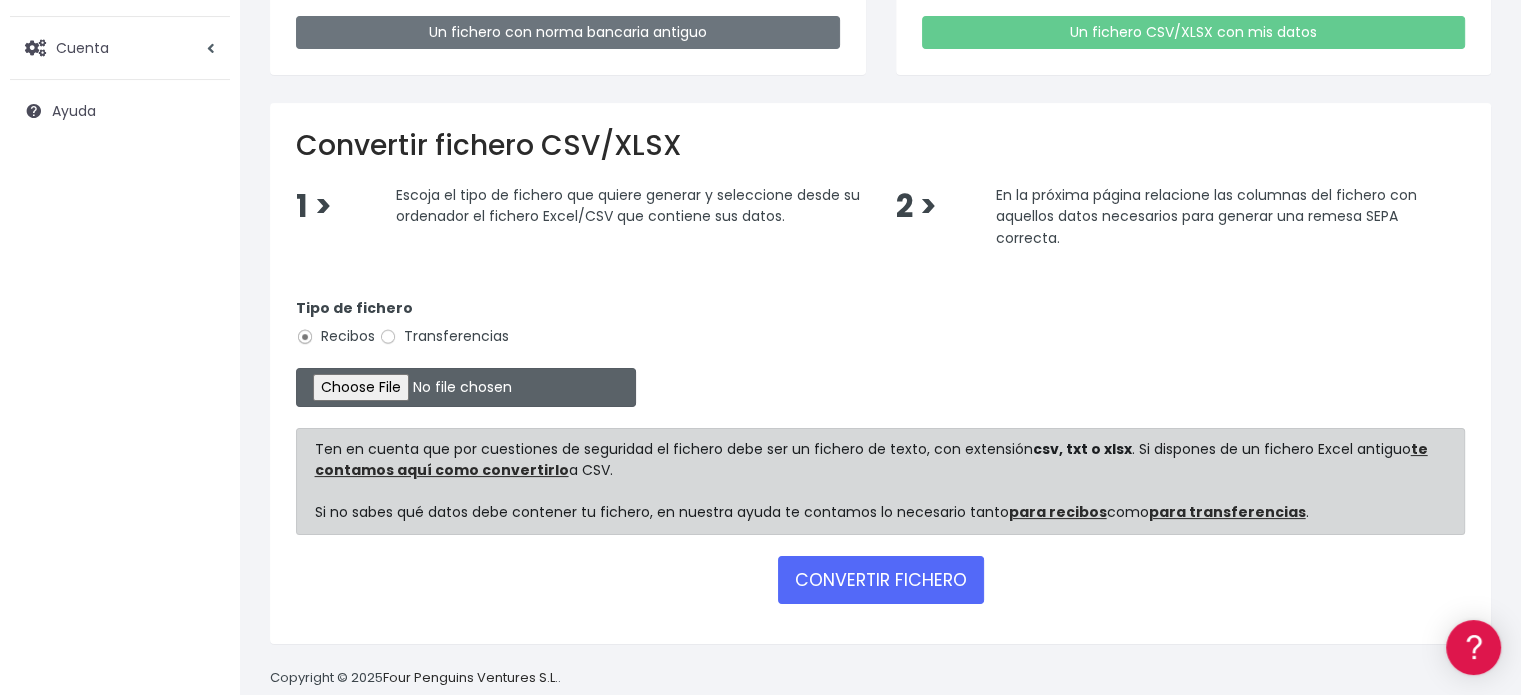 click at bounding box center (466, 387) 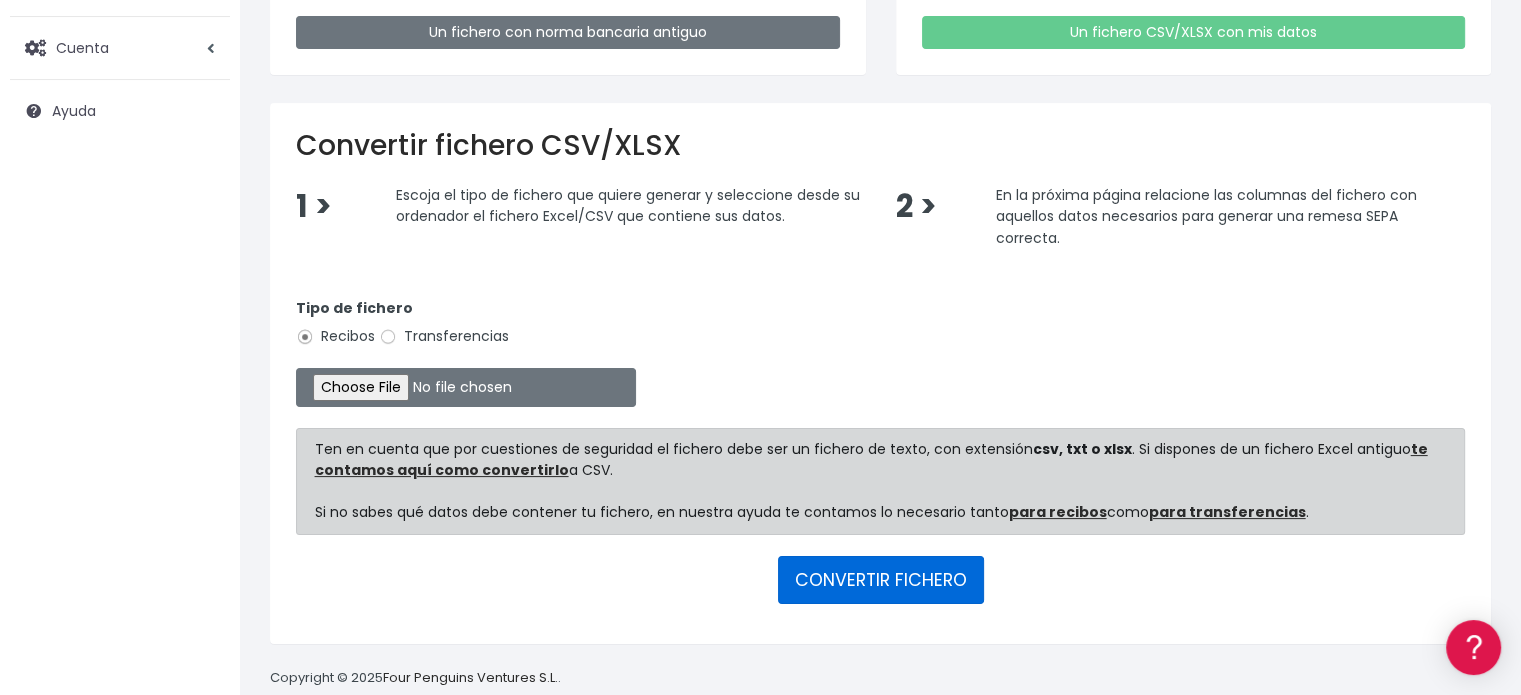 click on "CONVERTIR FICHERO" at bounding box center [881, 580] 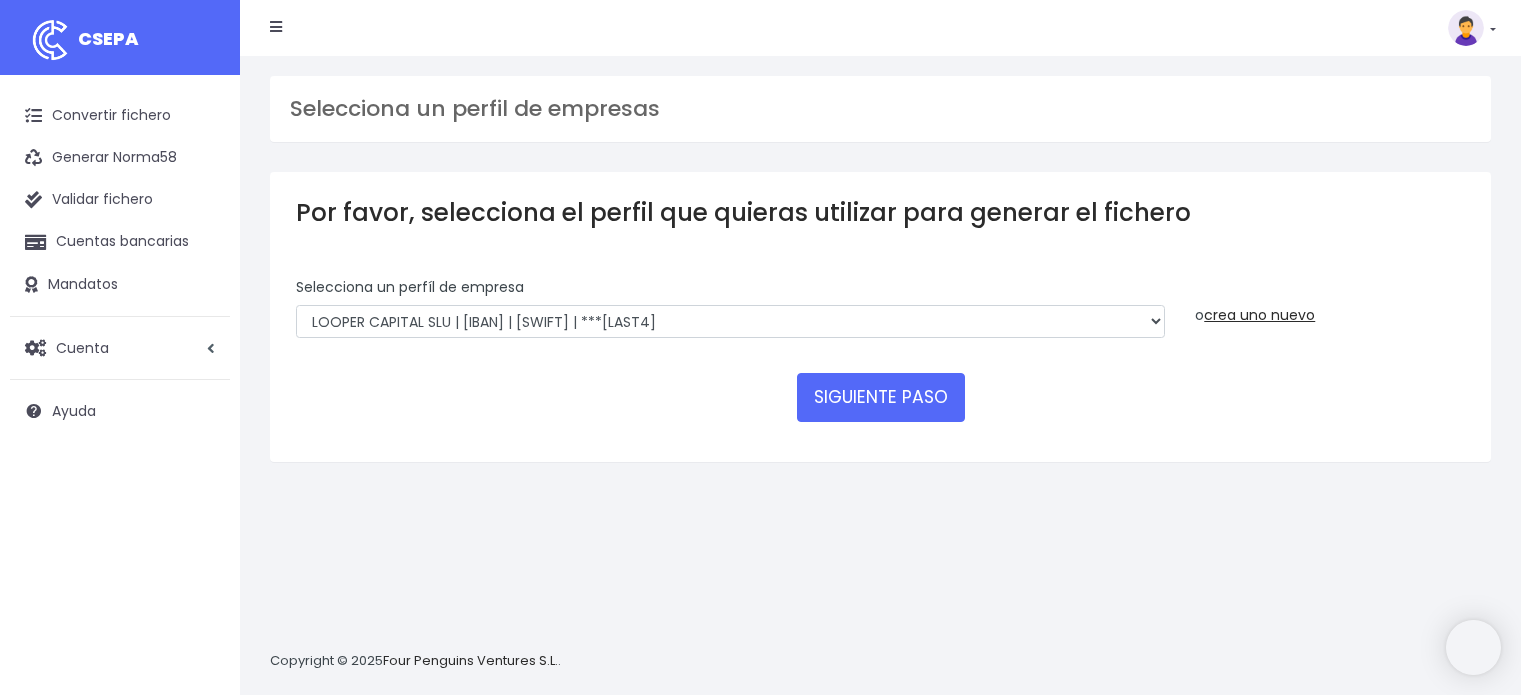 scroll, scrollTop: 0, scrollLeft: 0, axis: both 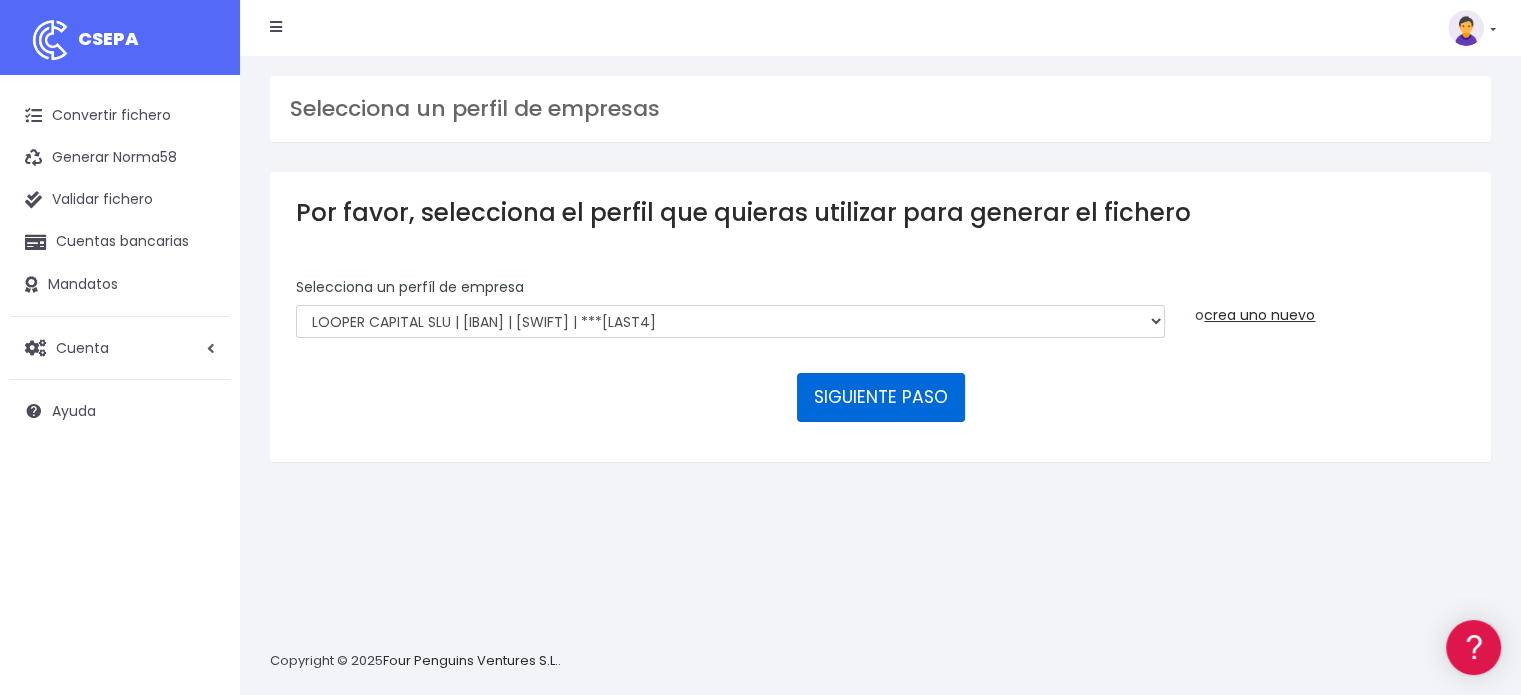click on "SIGUIENTE PASO" at bounding box center [881, 397] 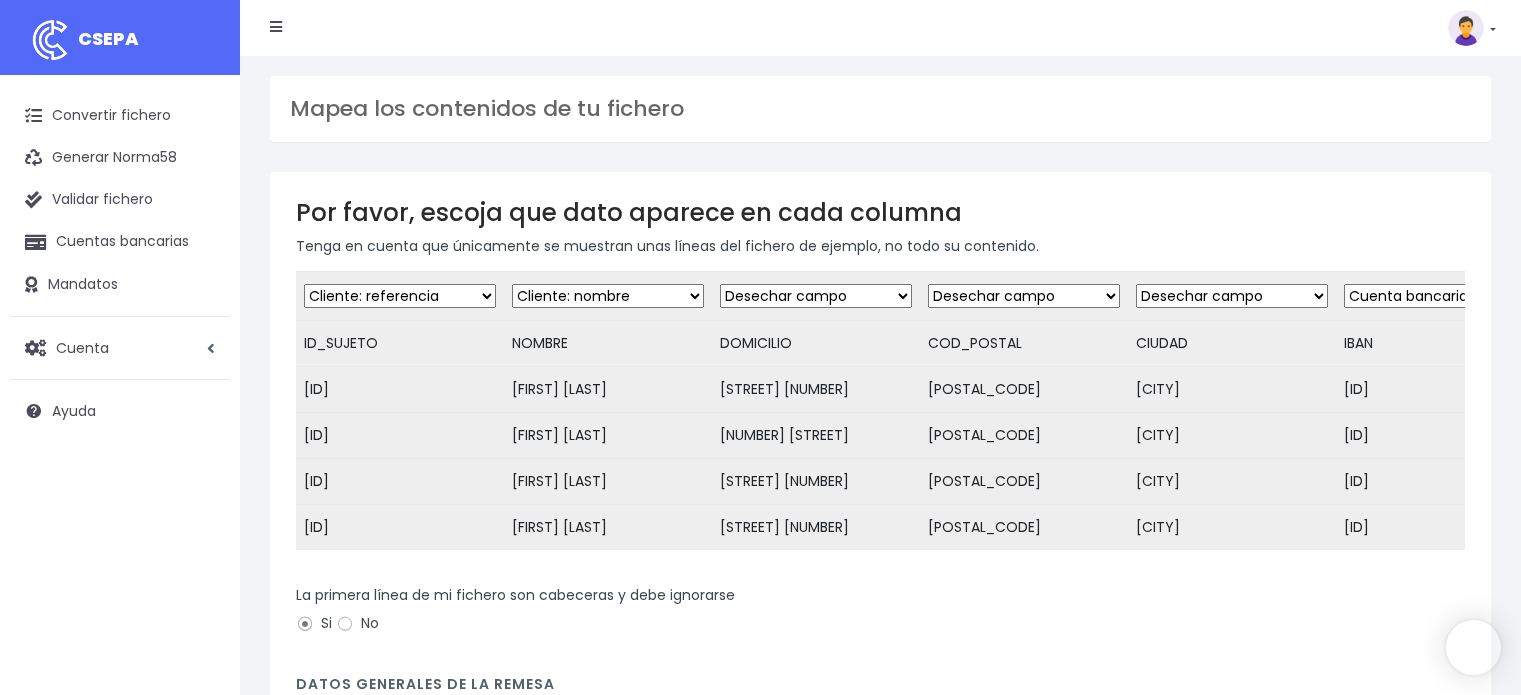 scroll, scrollTop: 0, scrollLeft: 0, axis: both 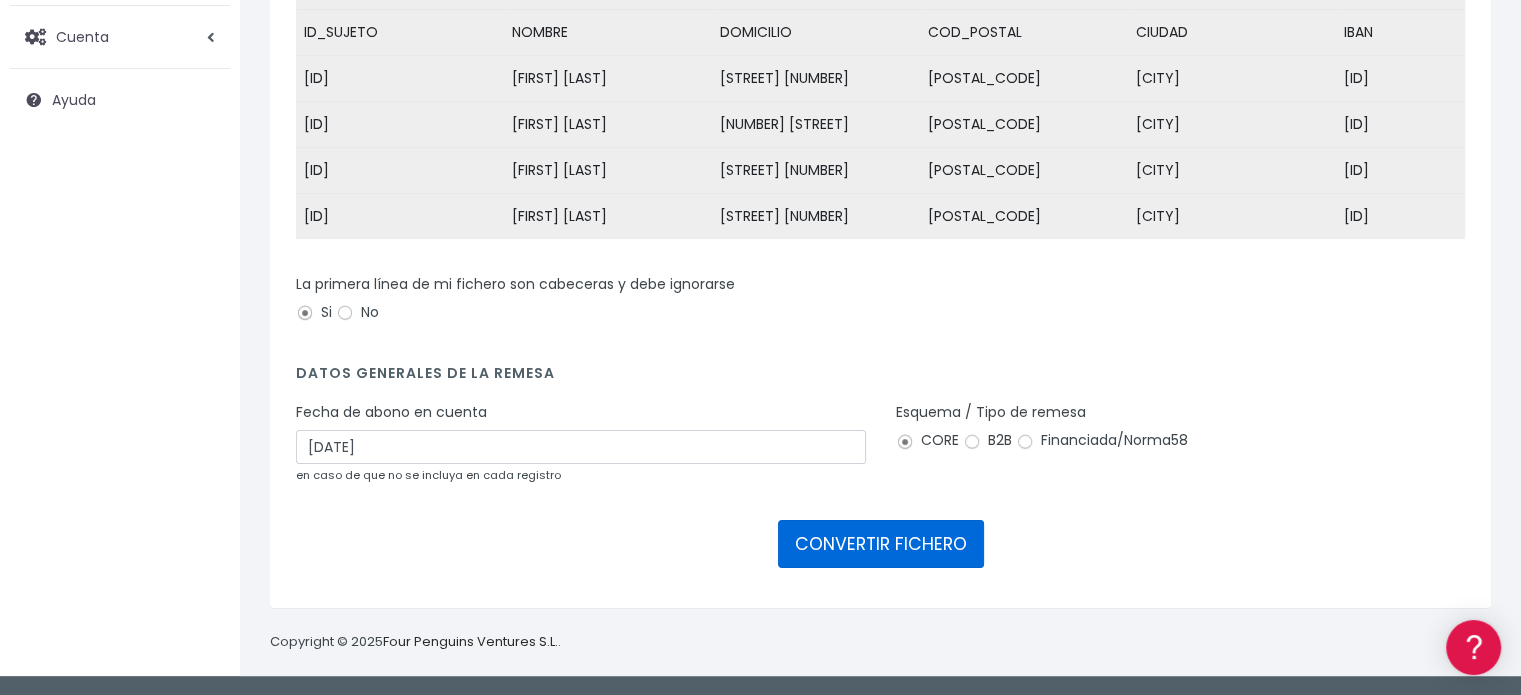 click on "CONVERTIR FICHERO" at bounding box center [881, 544] 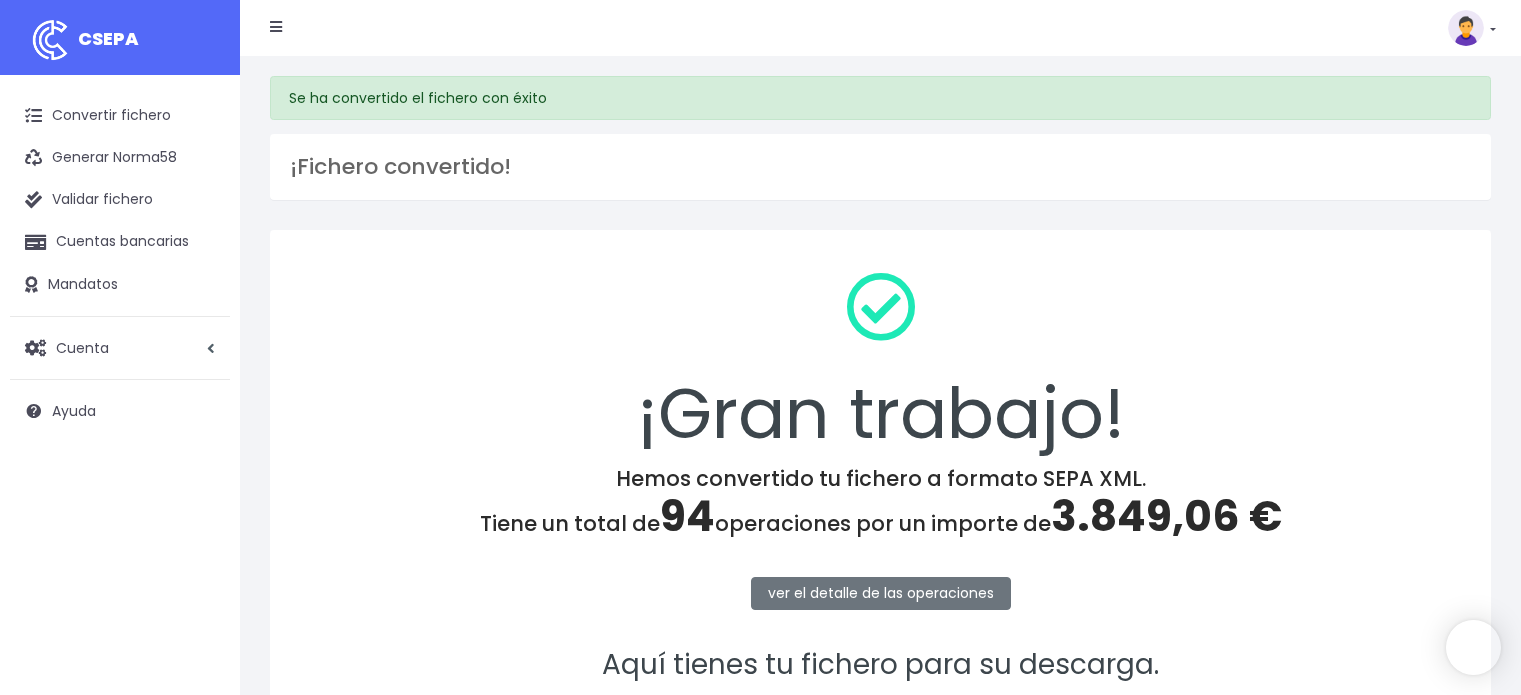 scroll, scrollTop: 0, scrollLeft: 0, axis: both 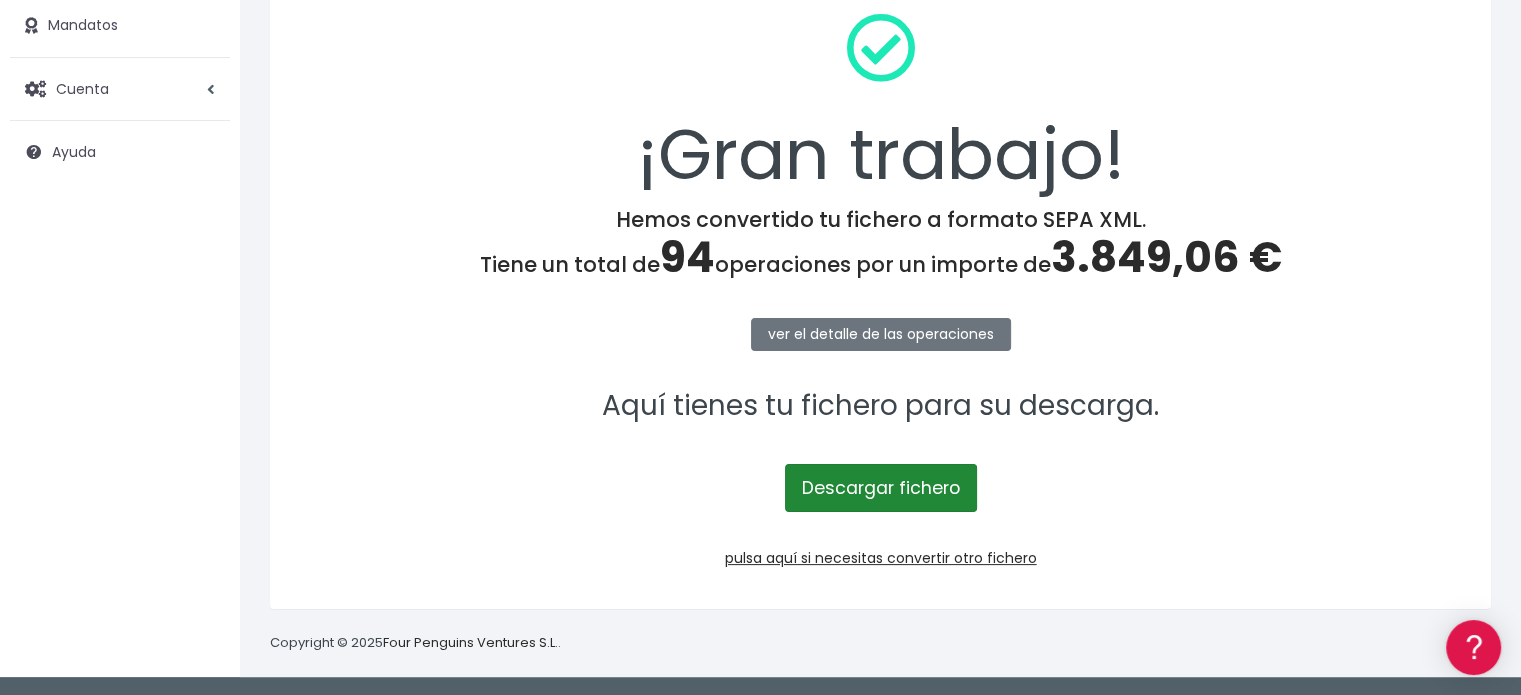 click on "Descargar fichero" at bounding box center (881, 488) 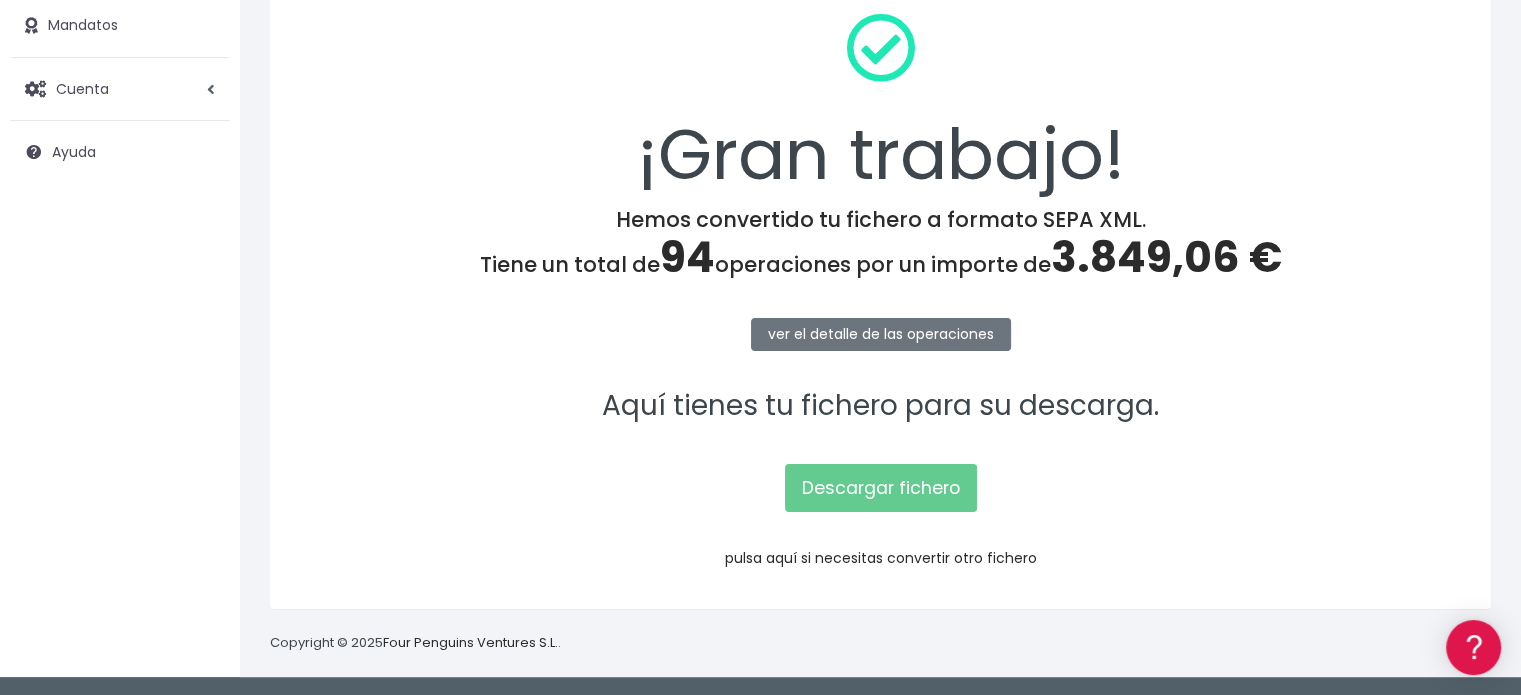click on "pulsa aquí si necesitas convertir otro fichero" at bounding box center [881, 558] 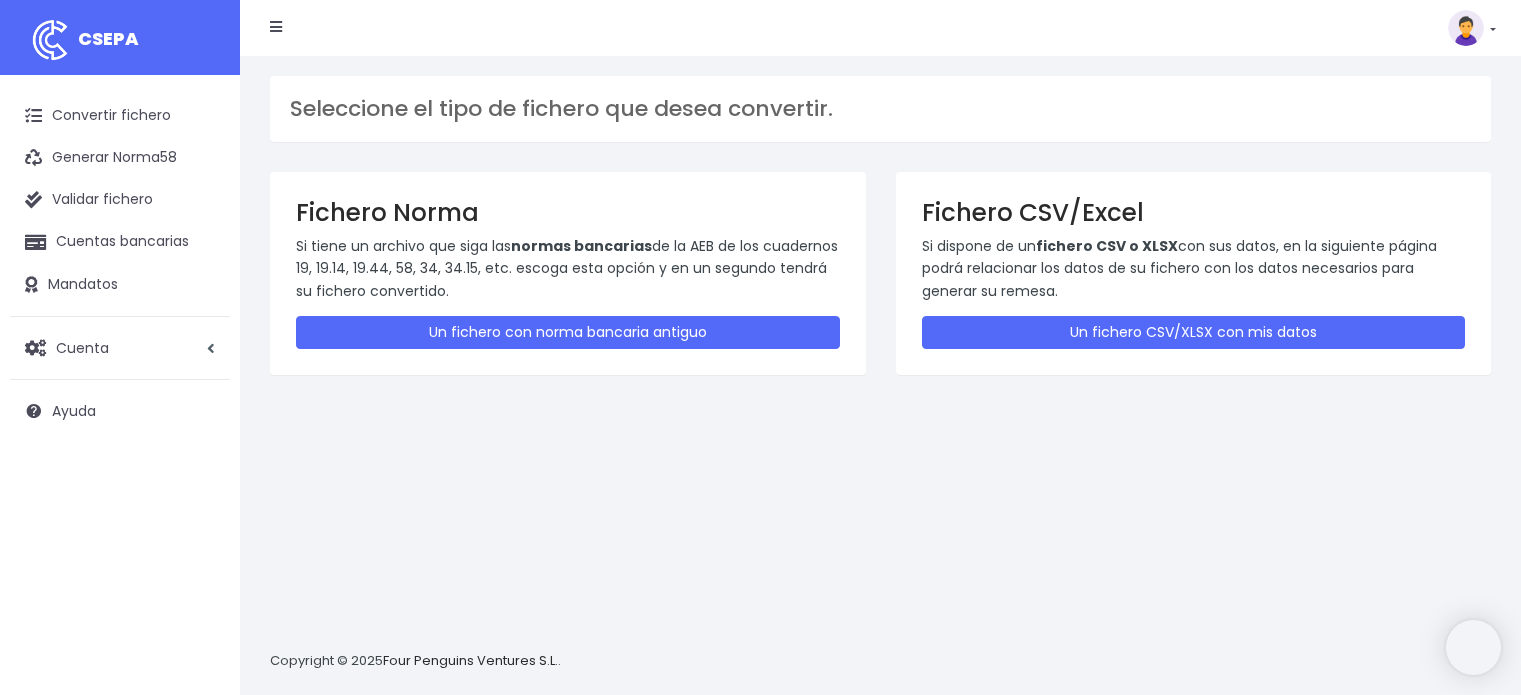 scroll, scrollTop: 0, scrollLeft: 0, axis: both 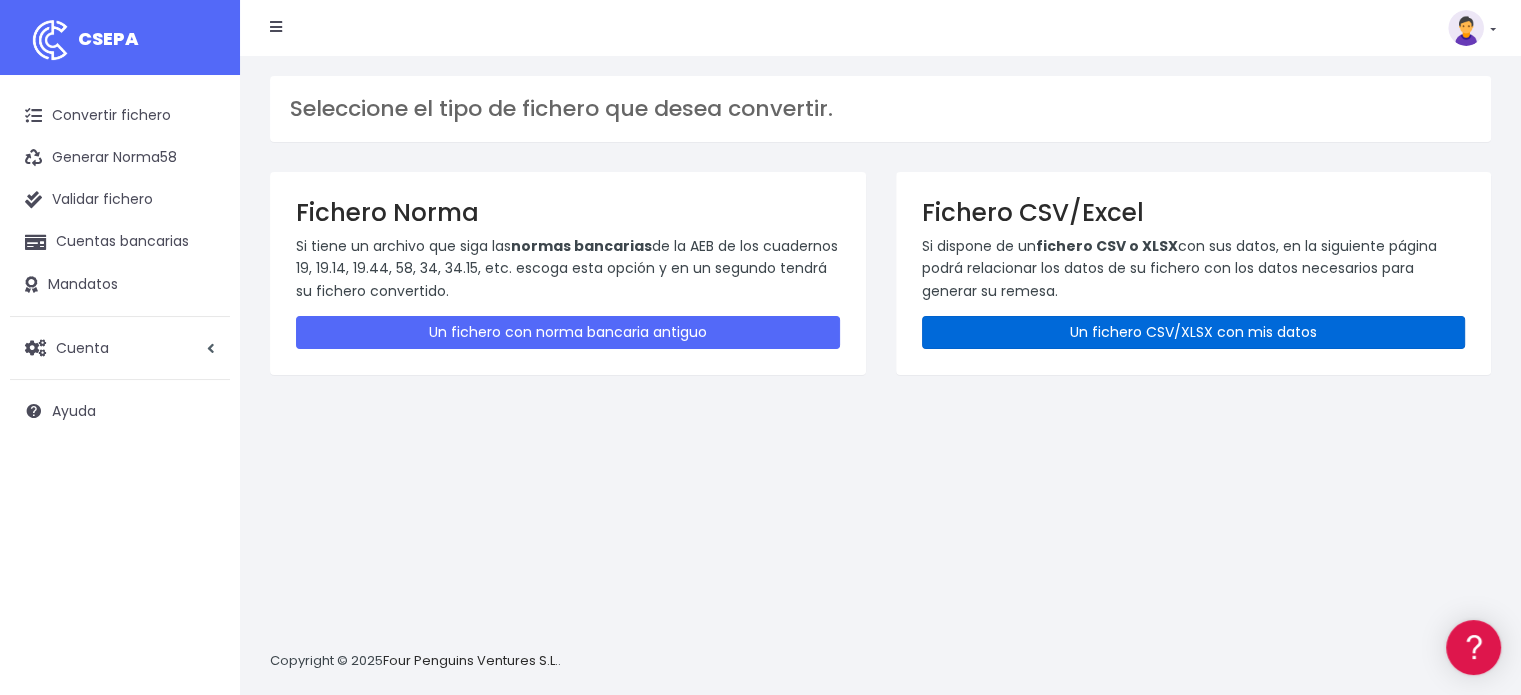click on "Un fichero CSV/XLSX con mis datos" at bounding box center (1194, 332) 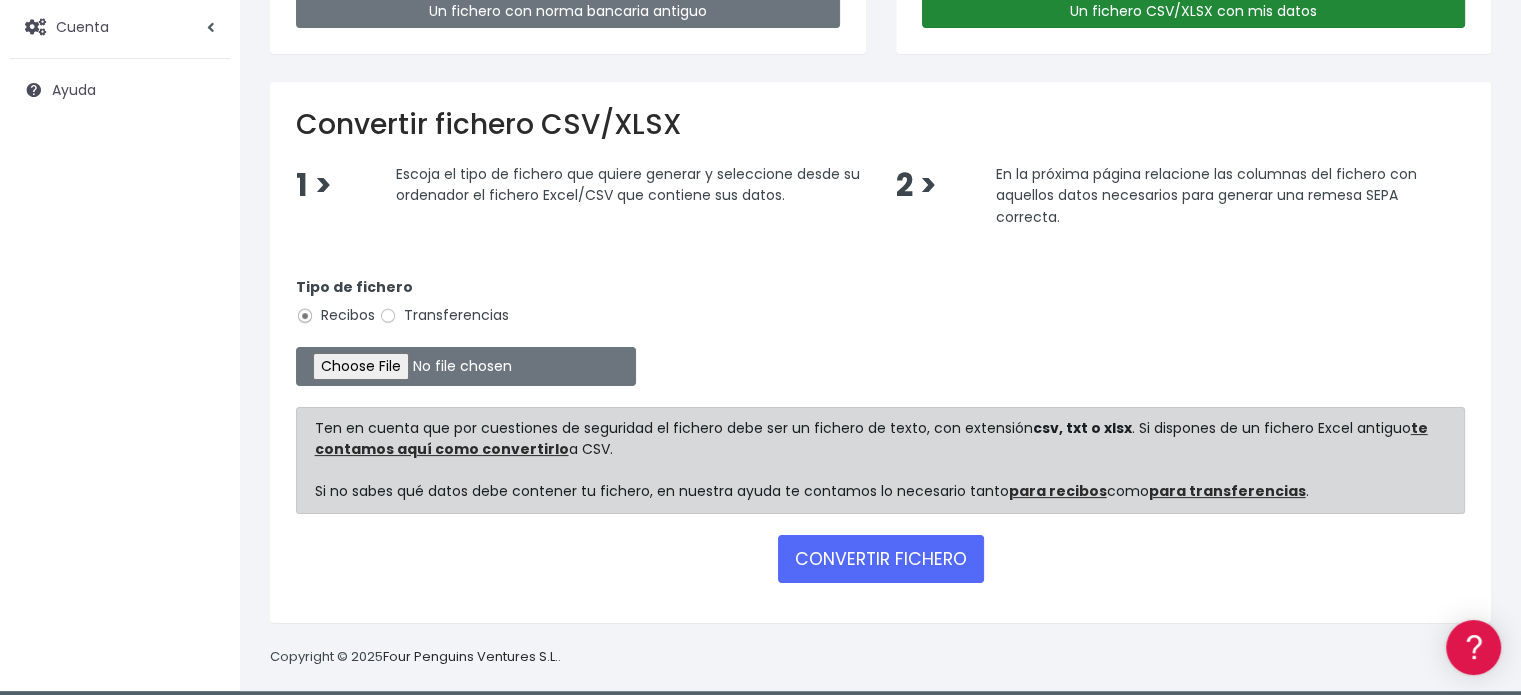 scroll, scrollTop: 332, scrollLeft: 0, axis: vertical 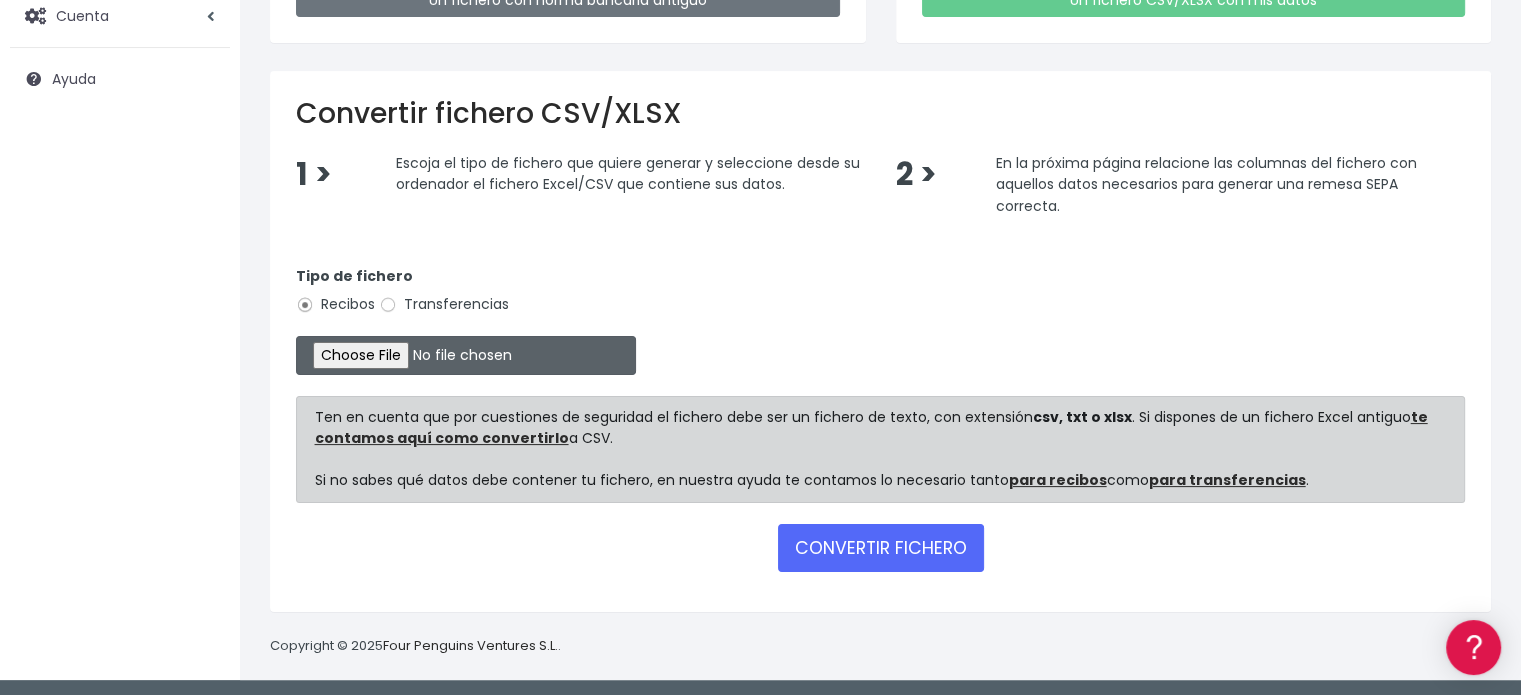 click at bounding box center (466, 355) 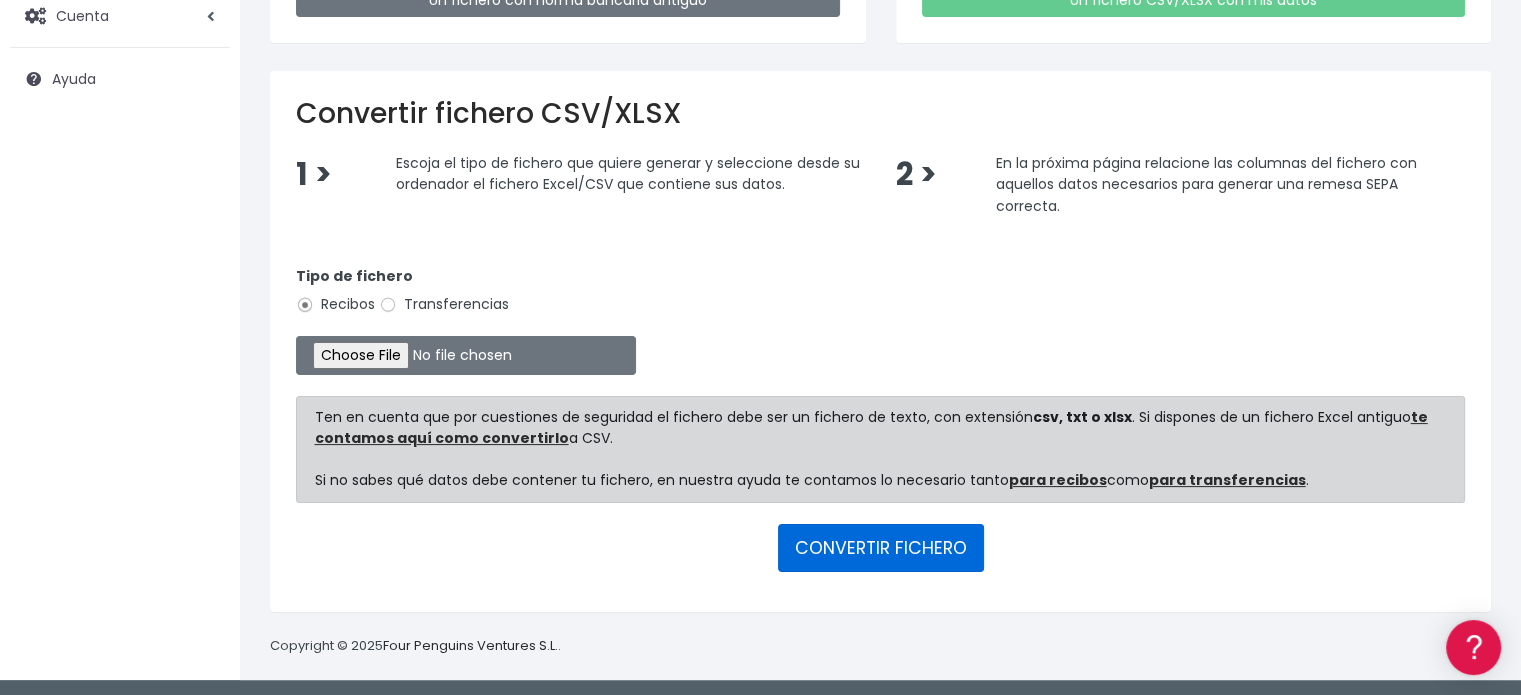 click on "CONVERTIR FICHERO" at bounding box center [881, 548] 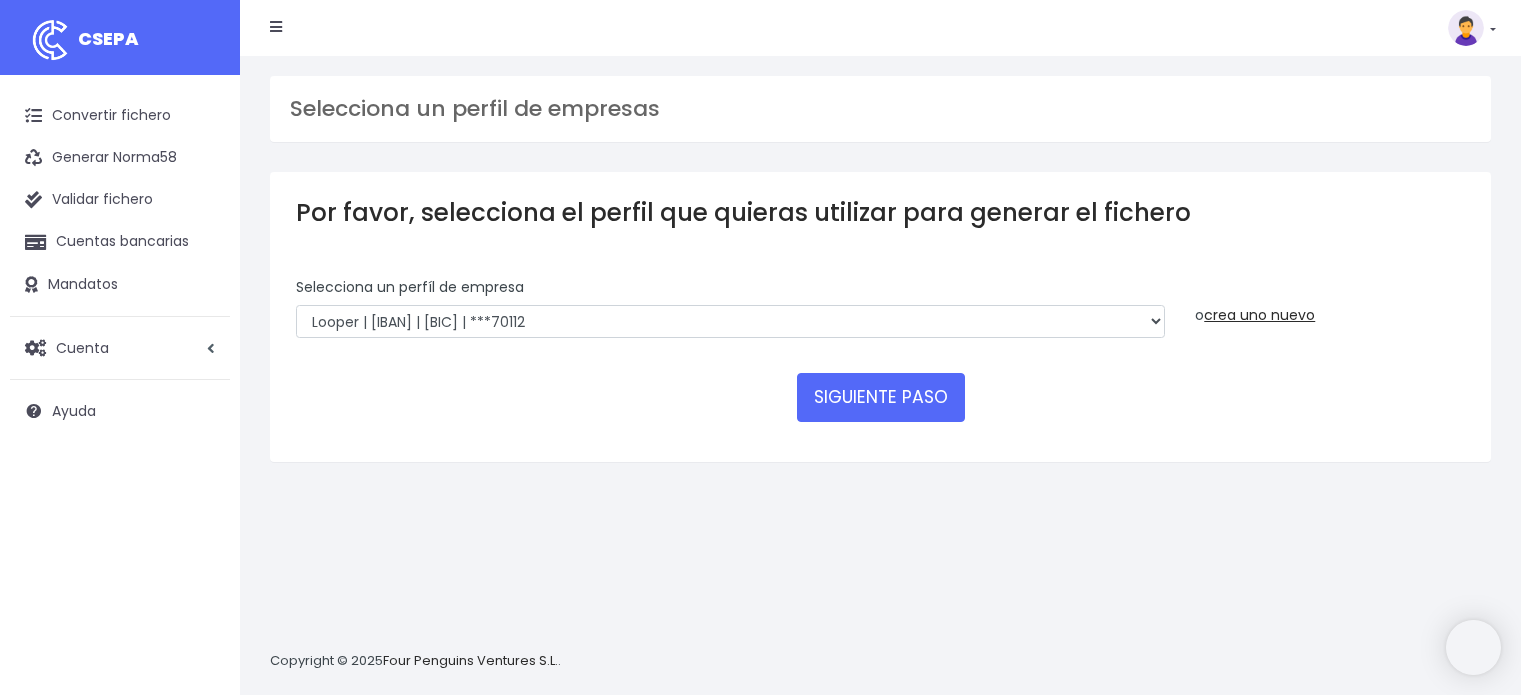 scroll, scrollTop: 0, scrollLeft: 0, axis: both 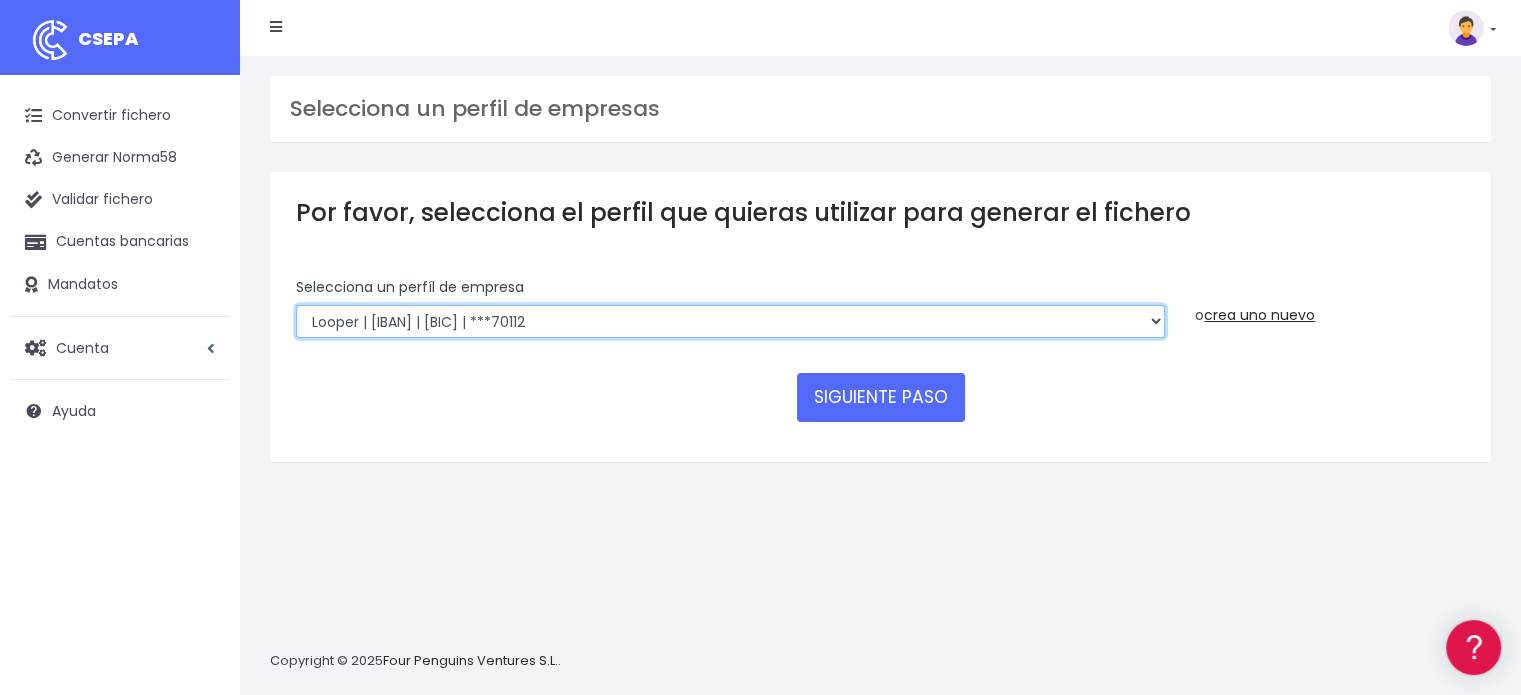 click on "Looper | [IBAN] | [BIC] | ***70112
Looper | [IBAN] | [BIC] | ***71780
LOOPER CAPITAL SLU | [IBAN] | [BIC] | ***46903
Looper Capital SLU | [IBAN] | [BIC] | ***83486
Looper | [IBAN] | [BIC] | ***36078" at bounding box center [730, 322] 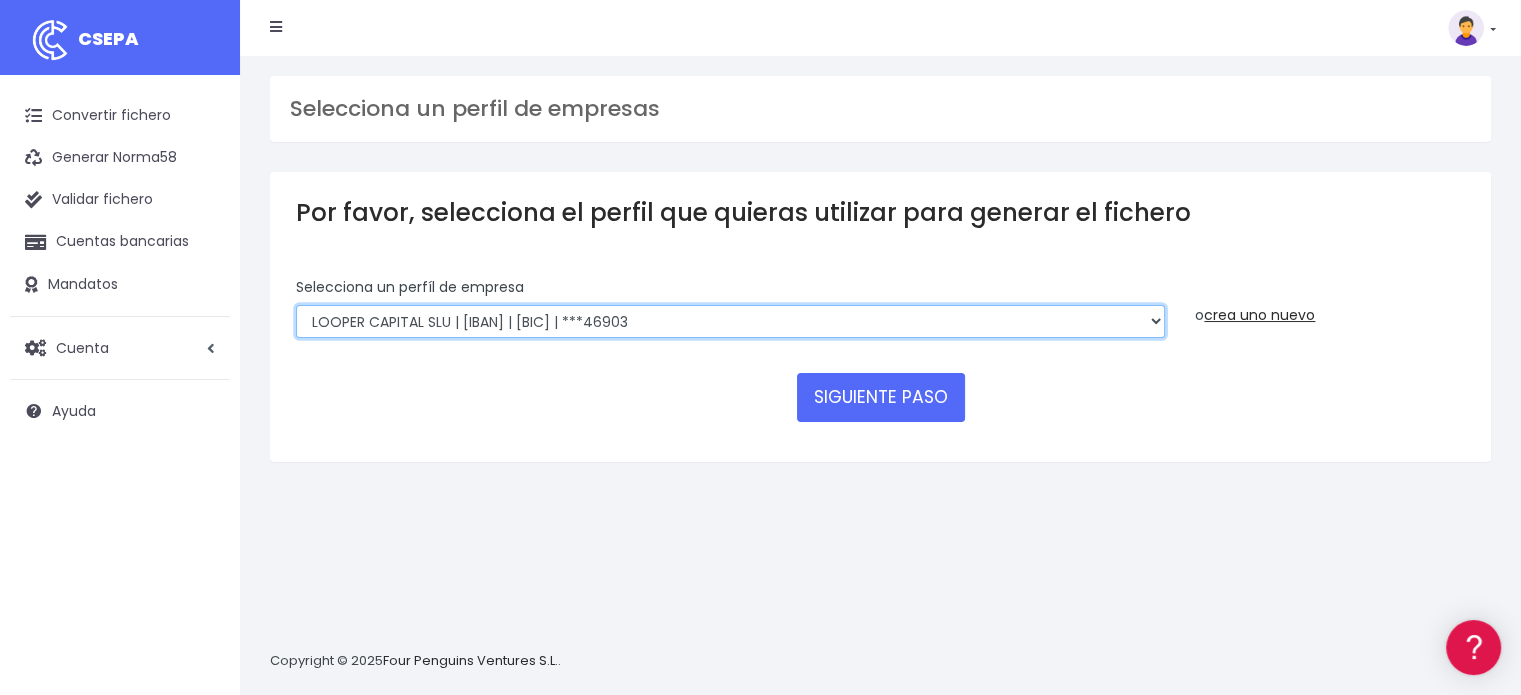 click on "Looper | ES16001B73946113 | CAHMESMMXXX | ***70112
Looper | ES16001B73946113 | BSABESBBXXX | ***71780
LOOPER CAPITAL SLU | ES16002B73946113 | CAIXESBBXXX | ***46903
Looper Capital SLU | ES16001B73946113 | BKBKESMMXXX | ***83486
Looper | ES16001B73946113 | INGDESMMXXX | ***36078" at bounding box center (730, 322) 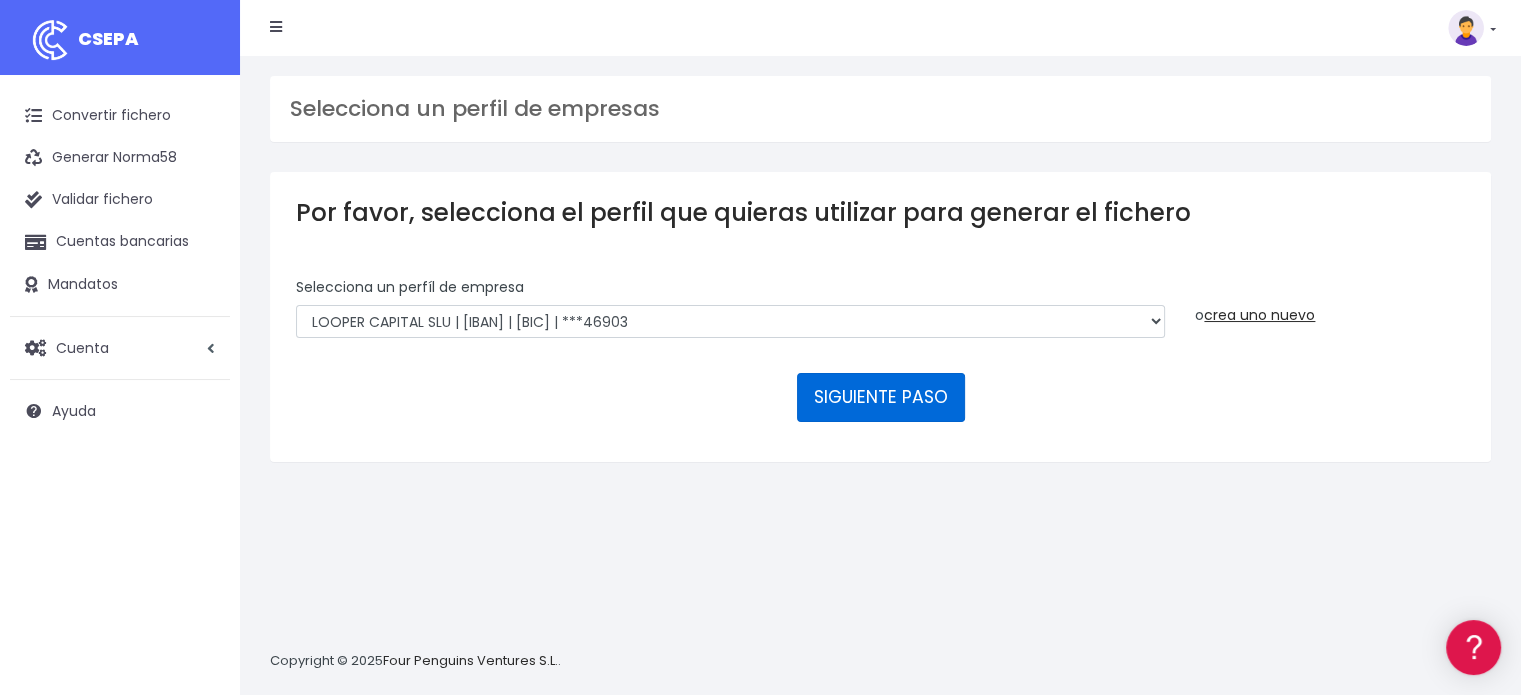 click on "SIGUIENTE PASO" at bounding box center [881, 397] 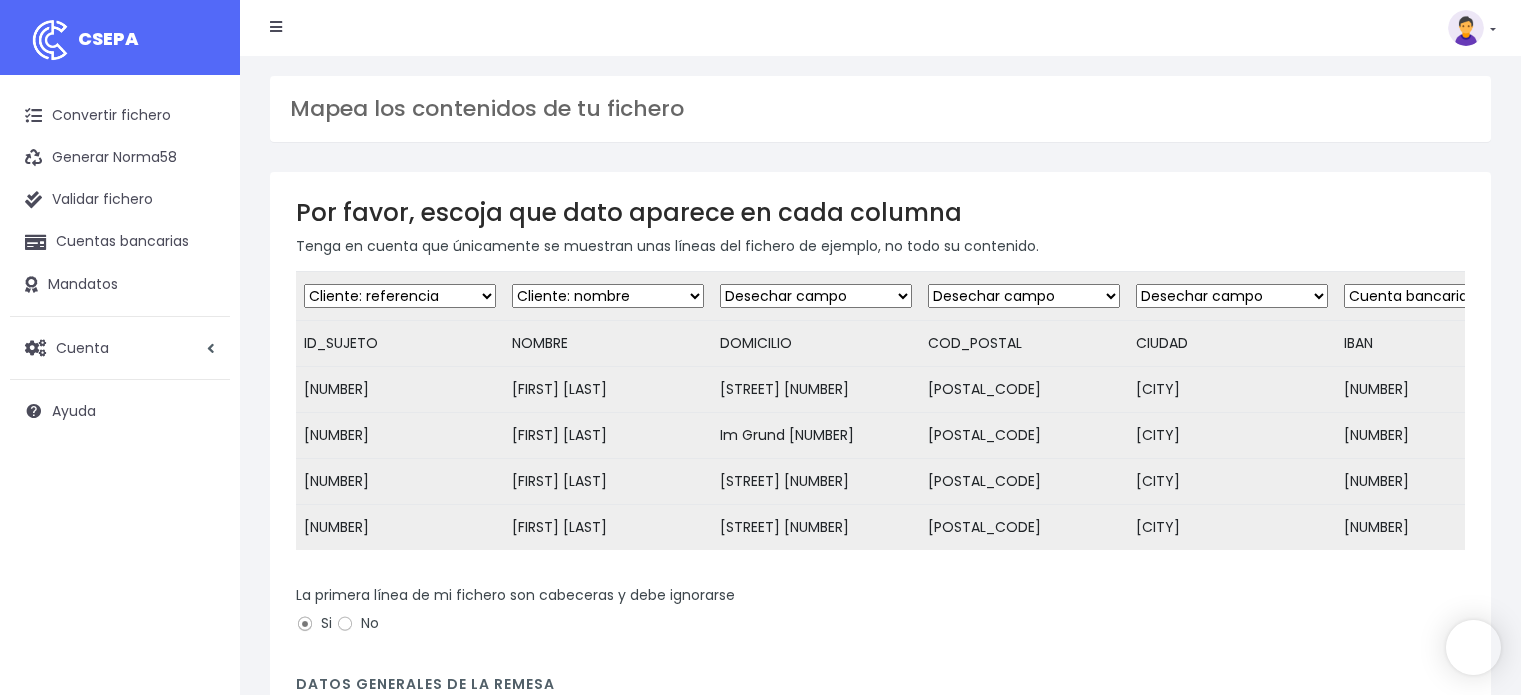scroll, scrollTop: 0, scrollLeft: 0, axis: both 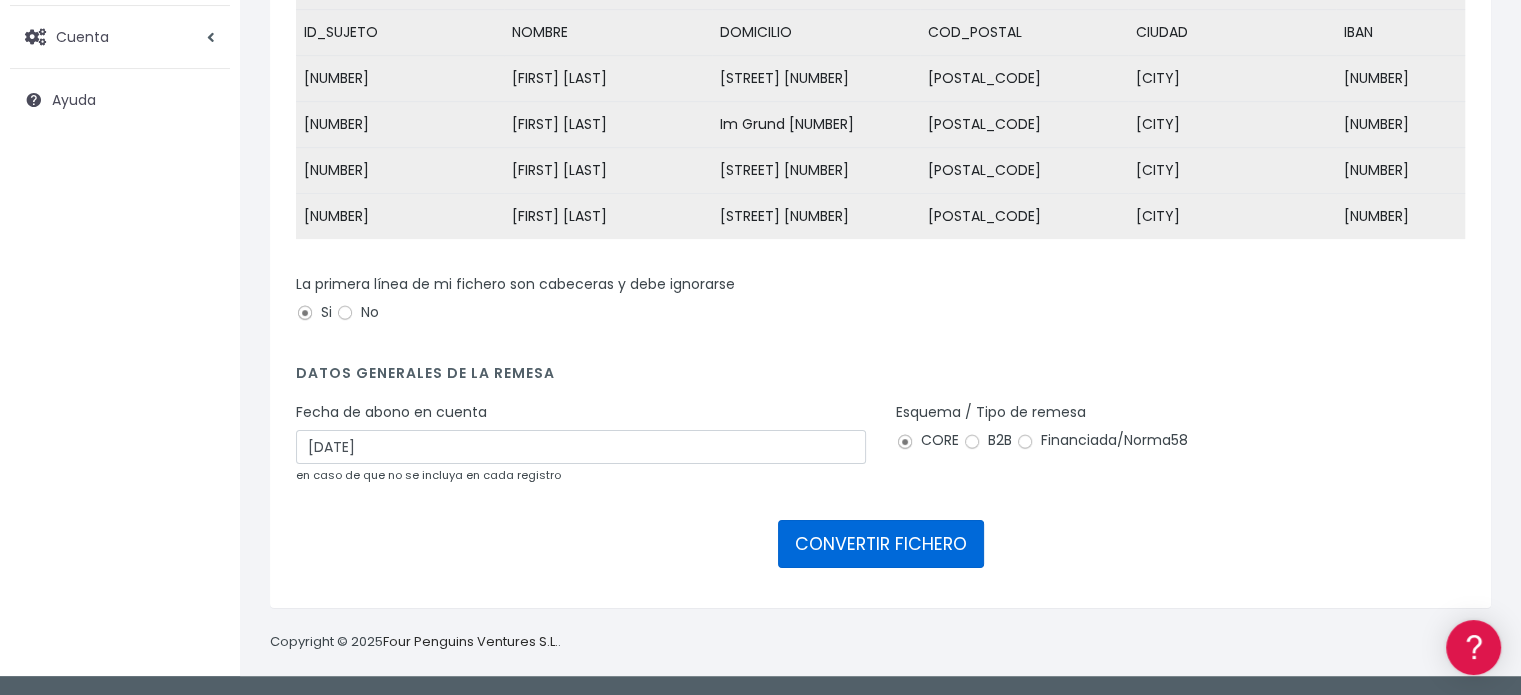 click on "CONVERTIR FICHERO" at bounding box center (881, 544) 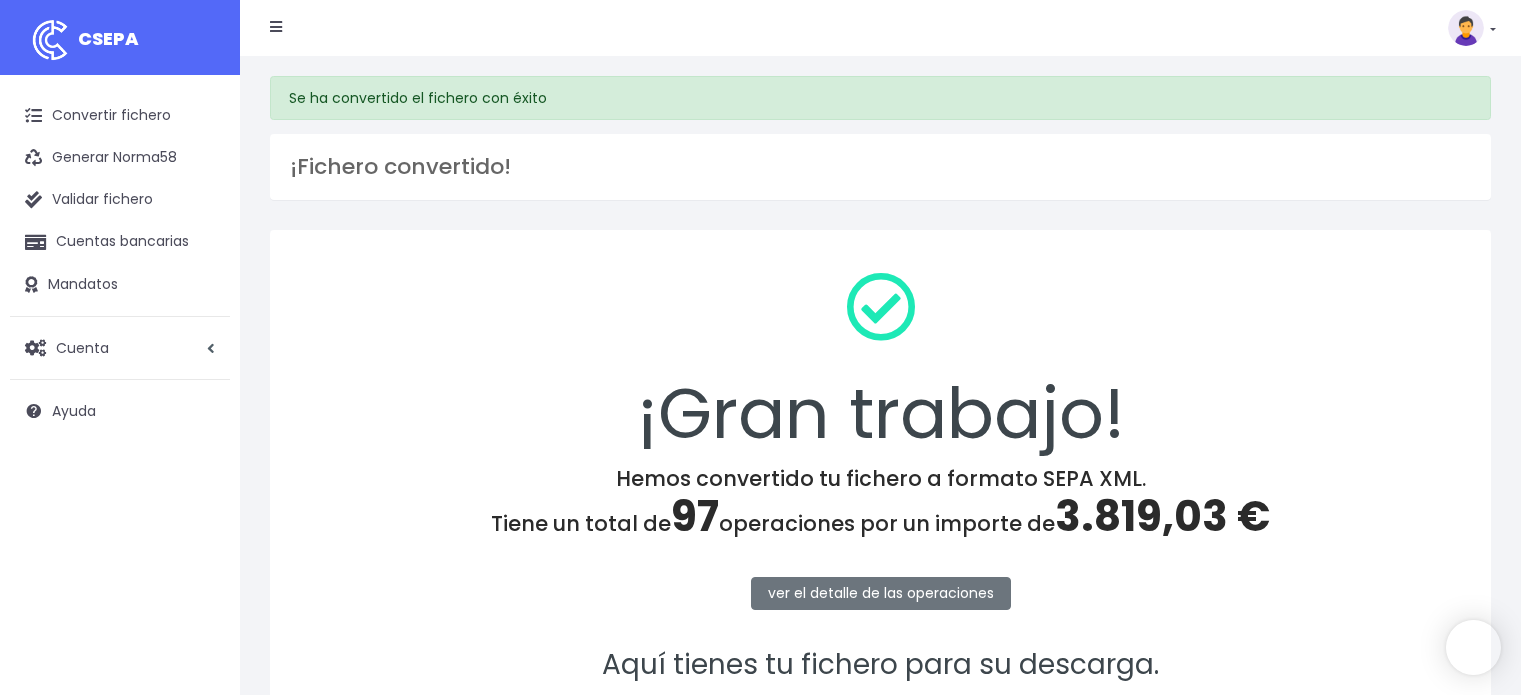 scroll, scrollTop: 0, scrollLeft: 0, axis: both 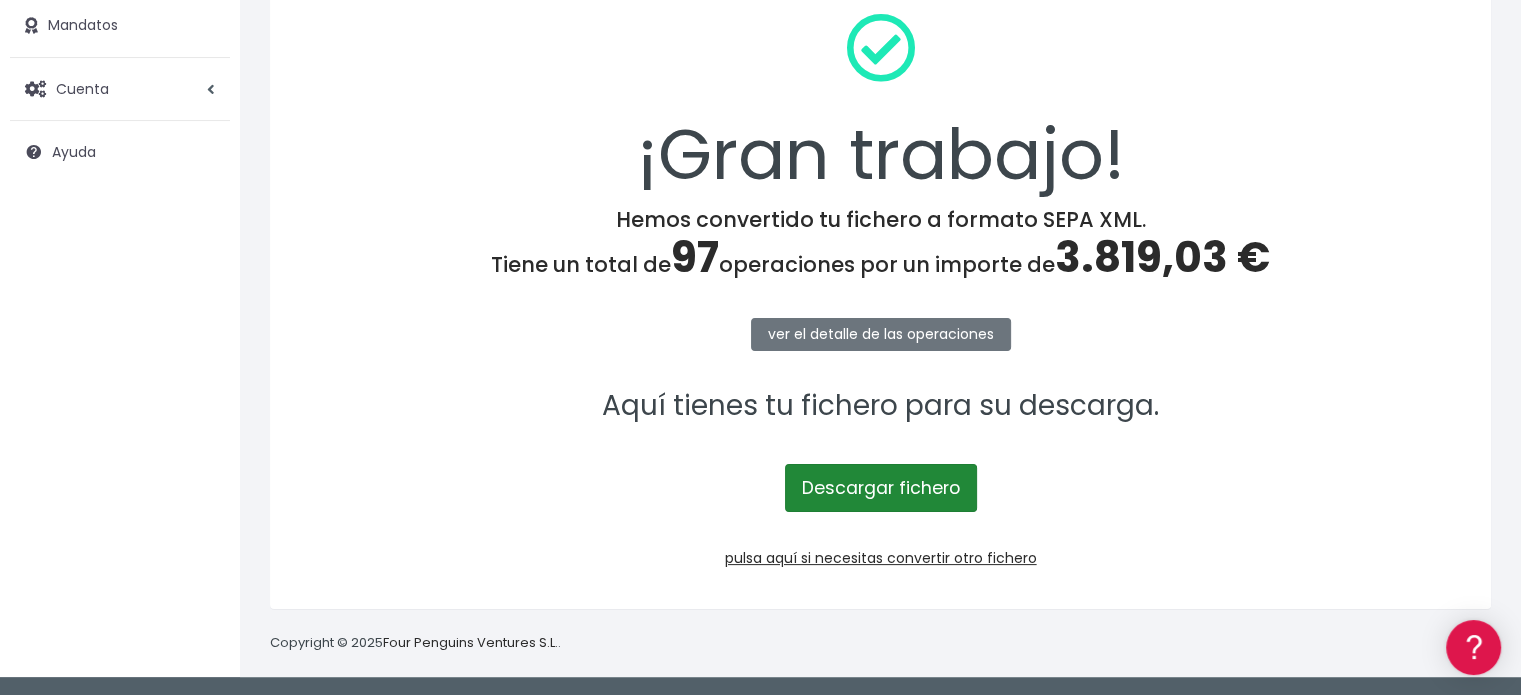 click on "Descargar fichero" at bounding box center (881, 488) 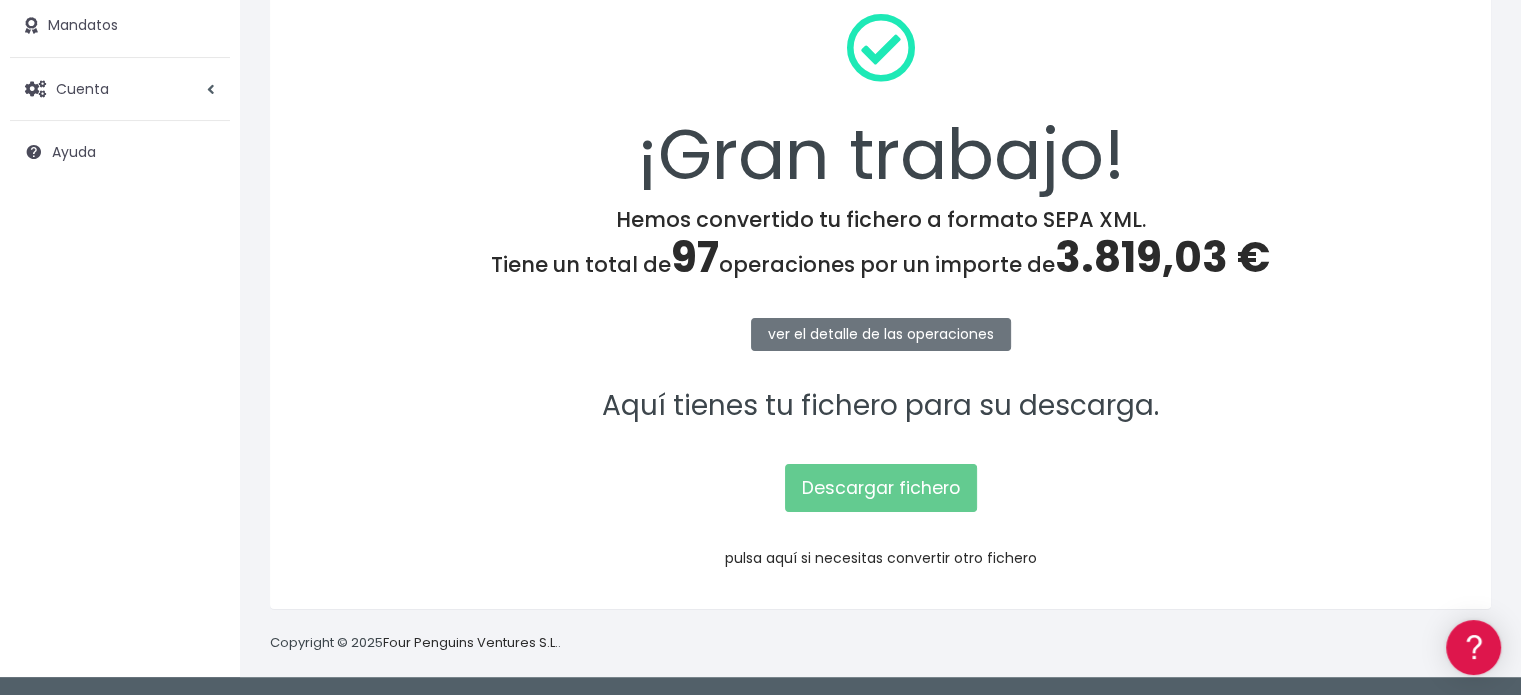click on "pulsa aquí si necesitas convertir otro fichero" at bounding box center (881, 558) 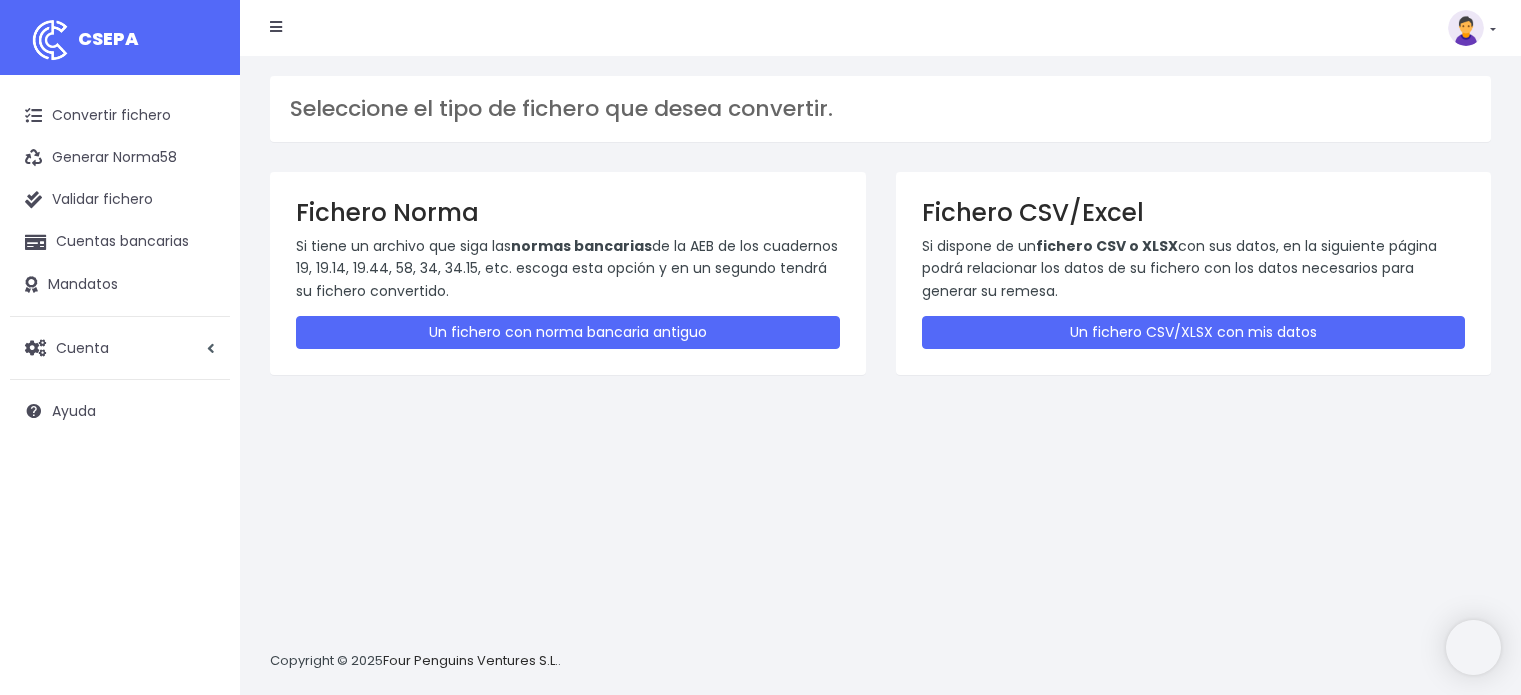 scroll, scrollTop: 0, scrollLeft: 0, axis: both 